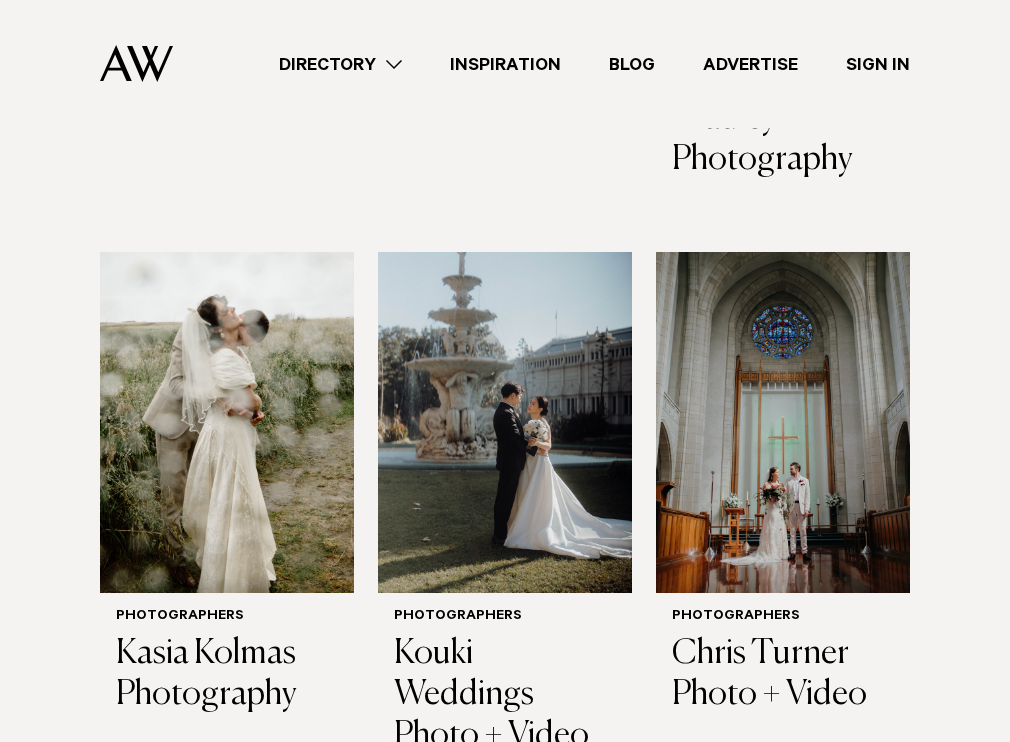 scroll, scrollTop: 2355, scrollLeft: 0, axis: vertical 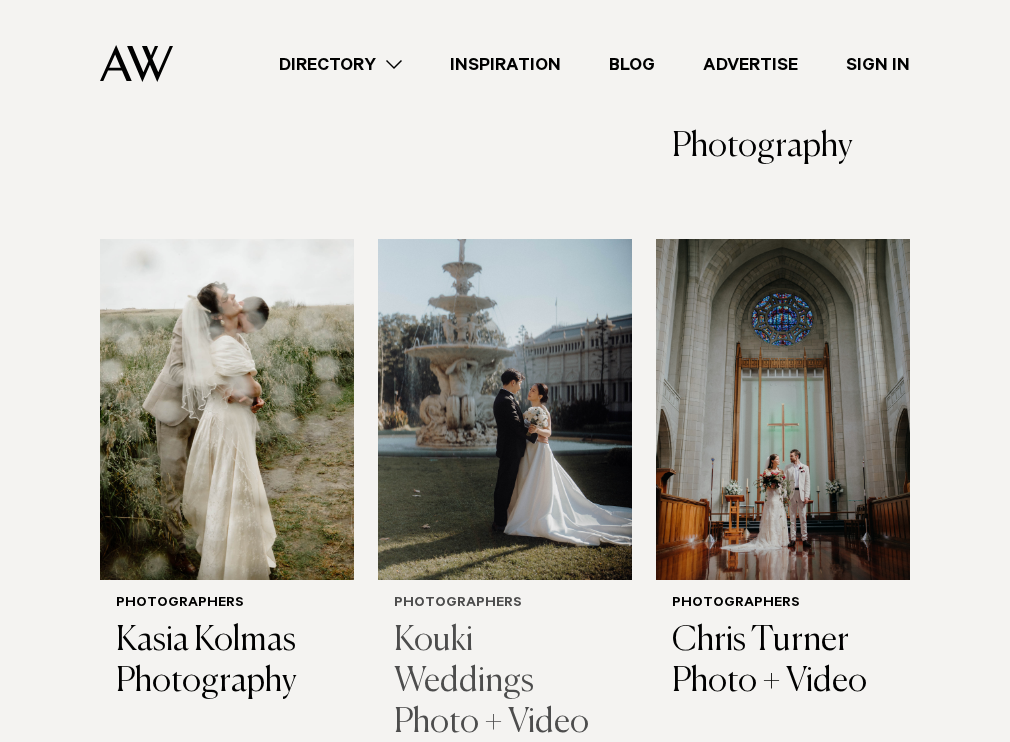 click at bounding box center [505, 409] 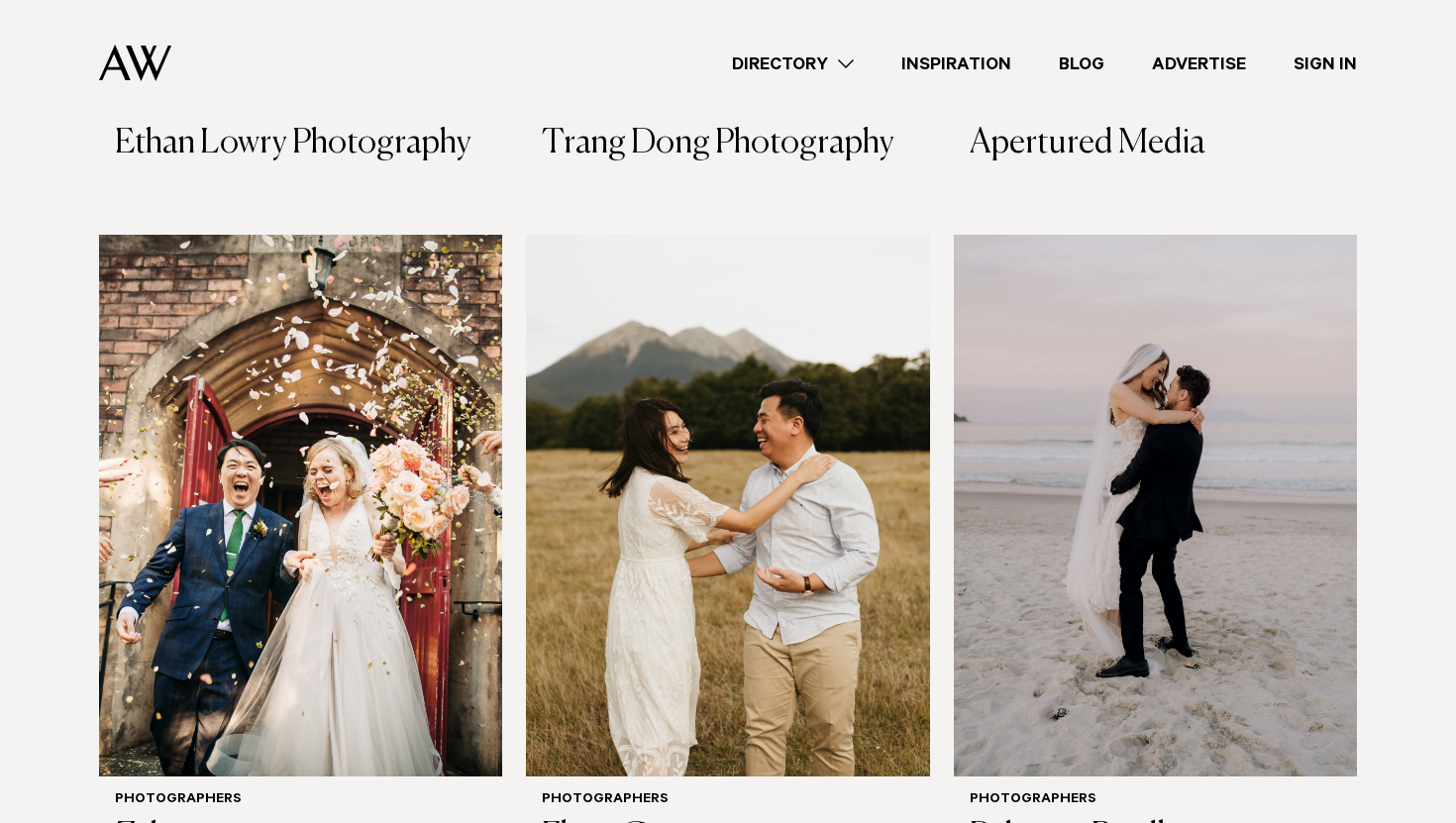 scroll, scrollTop: 1989, scrollLeft: 0, axis: vertical 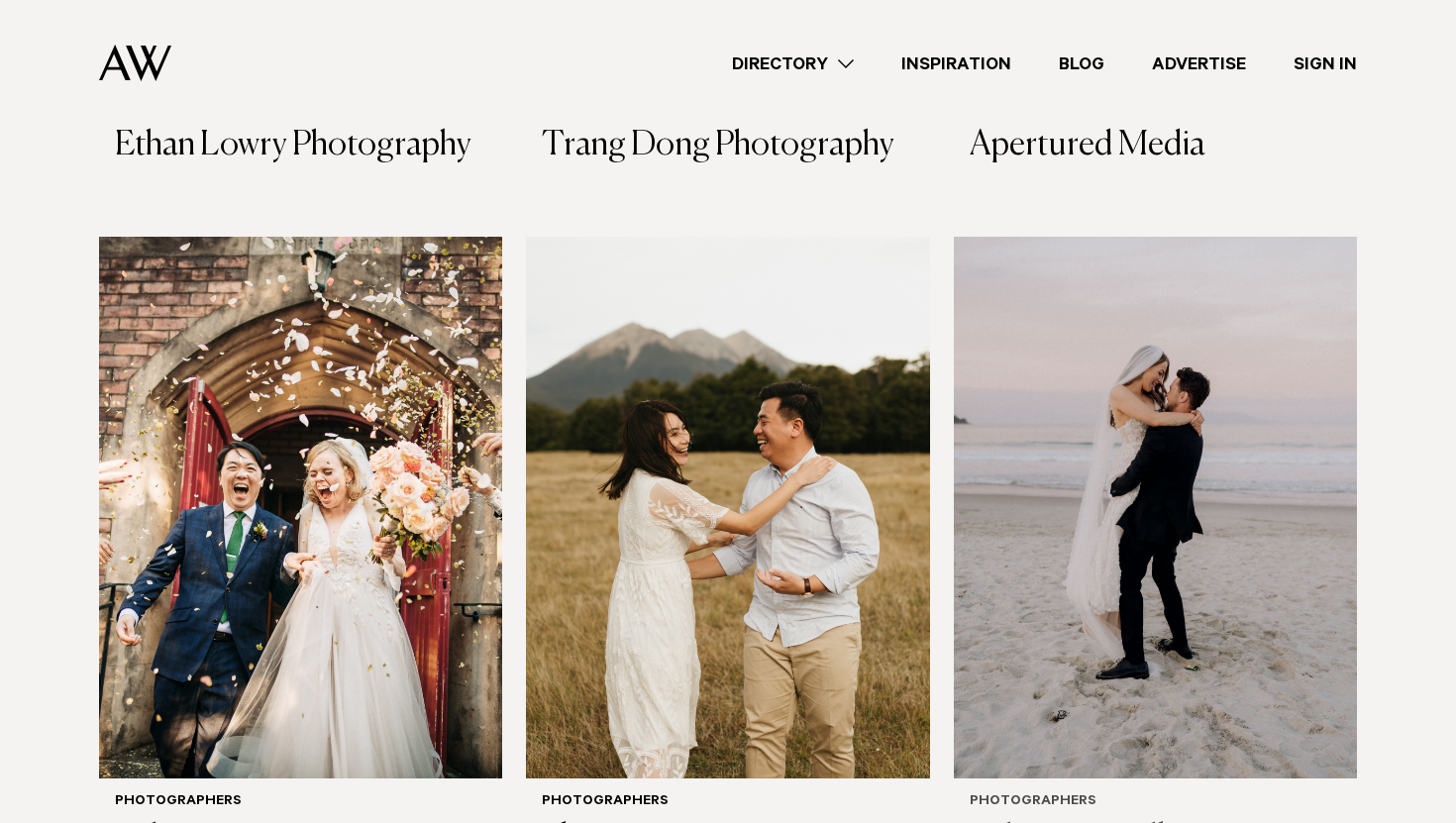 click at bounding box center [1155, 507] 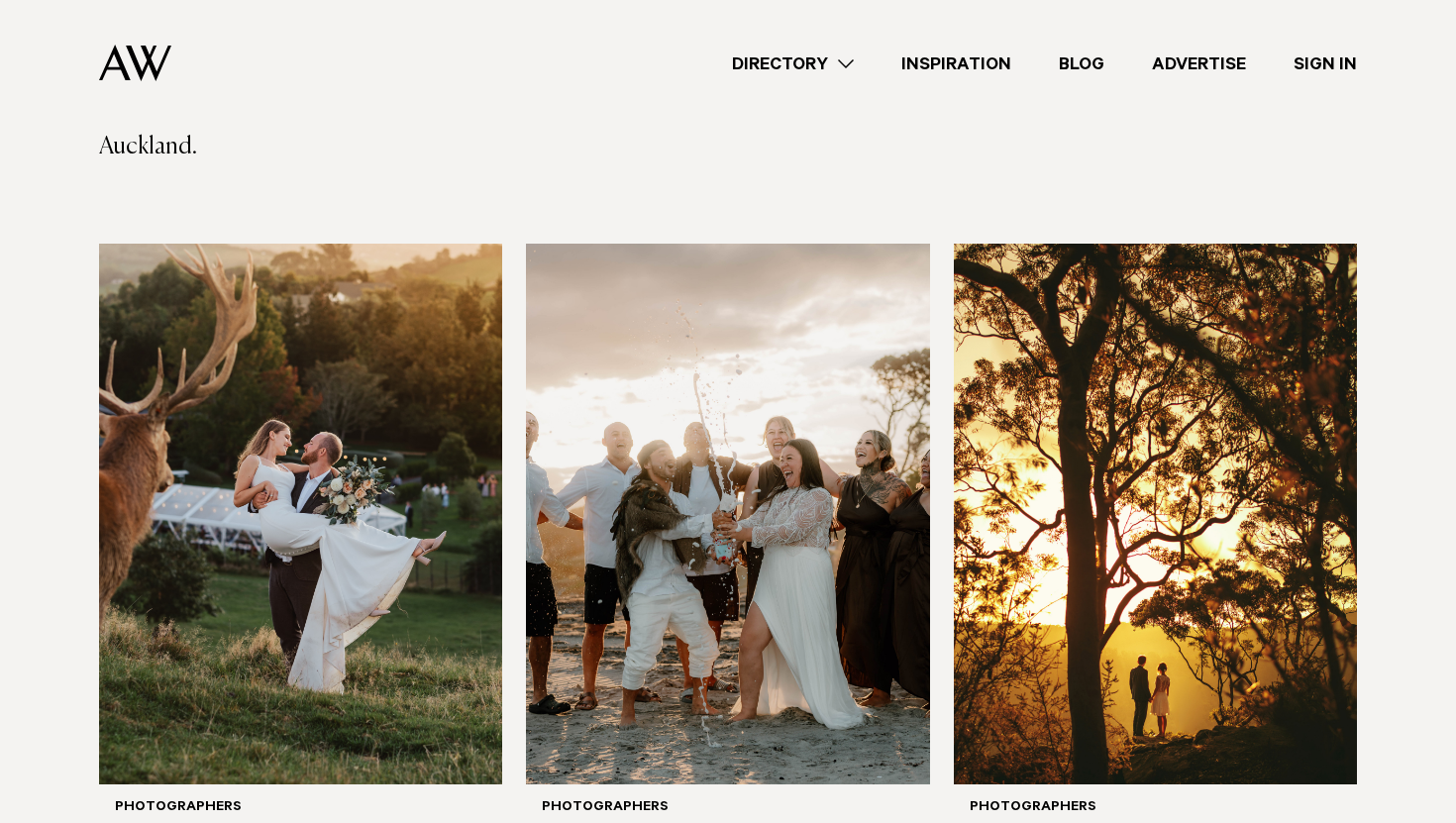 scroll, scrollTop: 566, scrollLeft: 0, axis: vertical 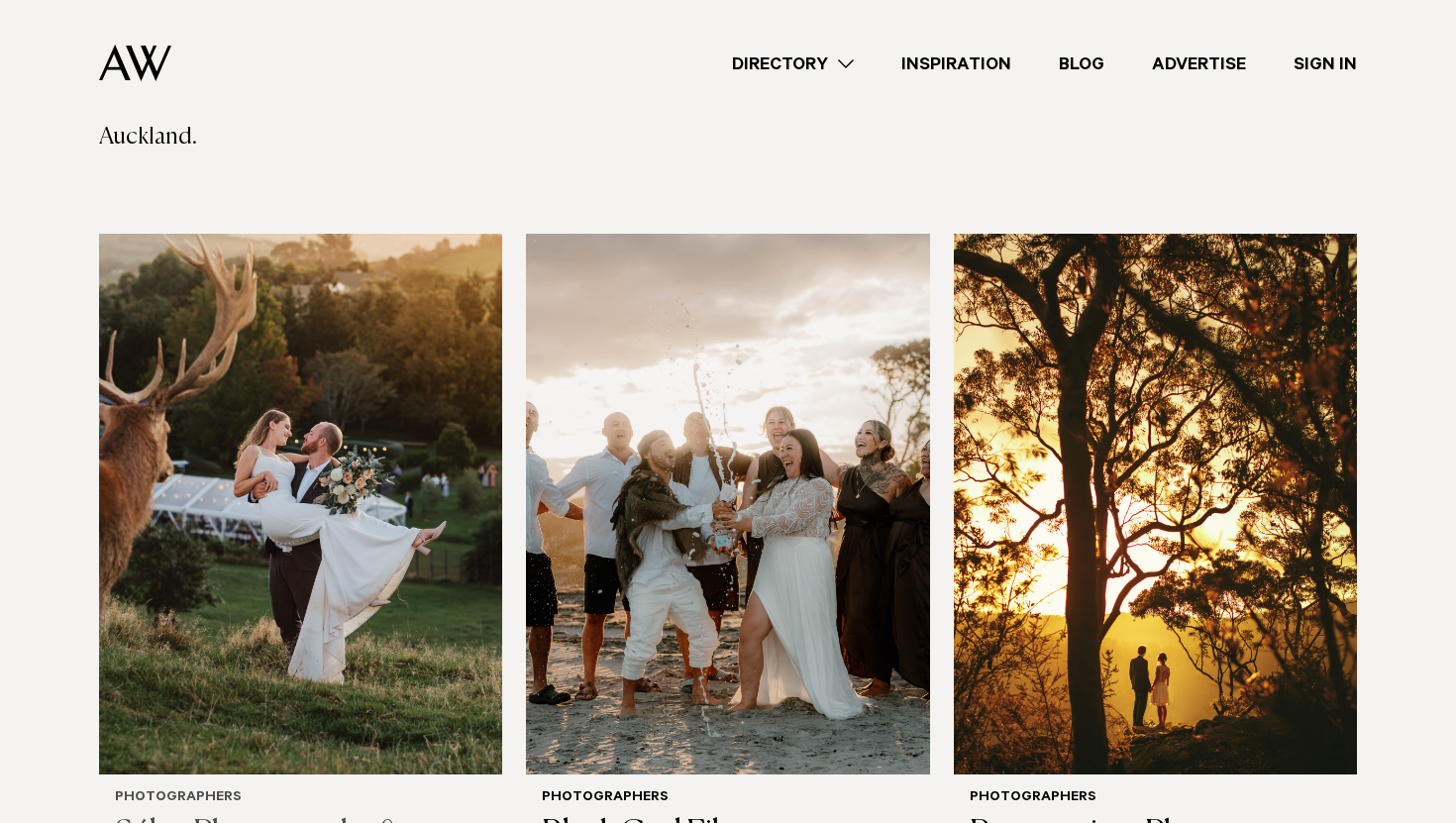 click at bounding box center (300, 504) 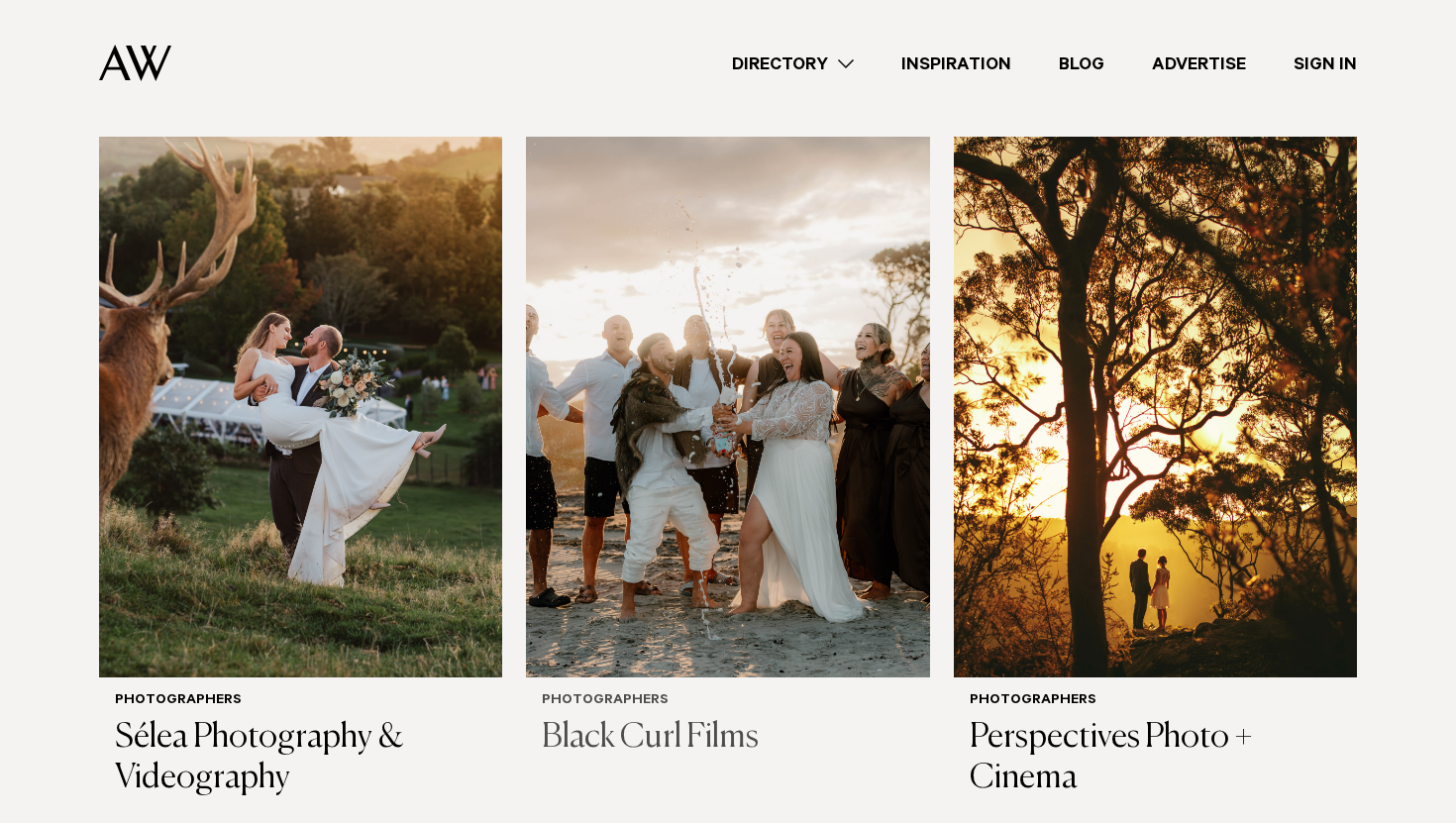 scroll, scrollTop: 667, scrollLeft: 0, axis: vertical 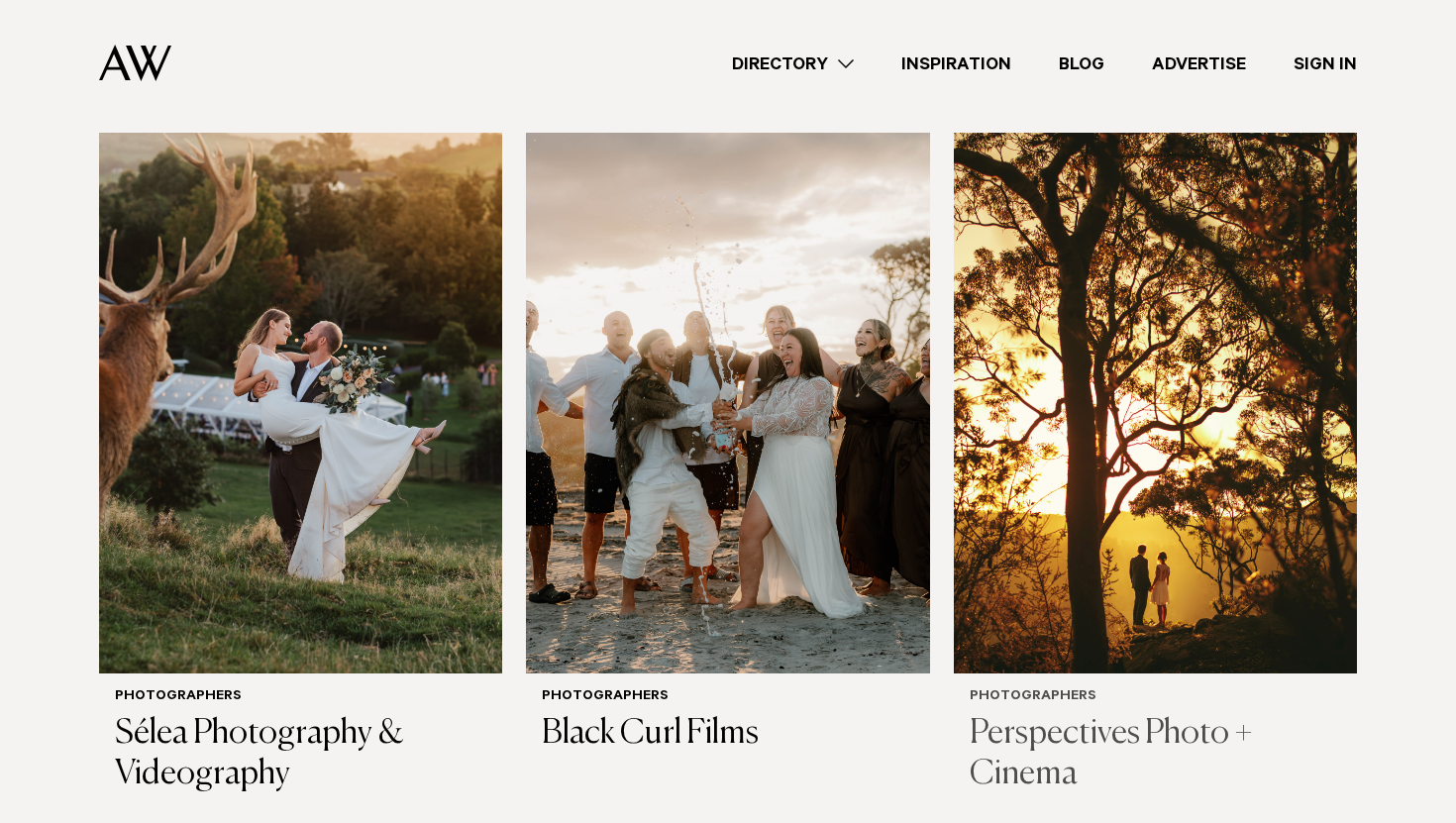 click at bounding box center (1155, 403) 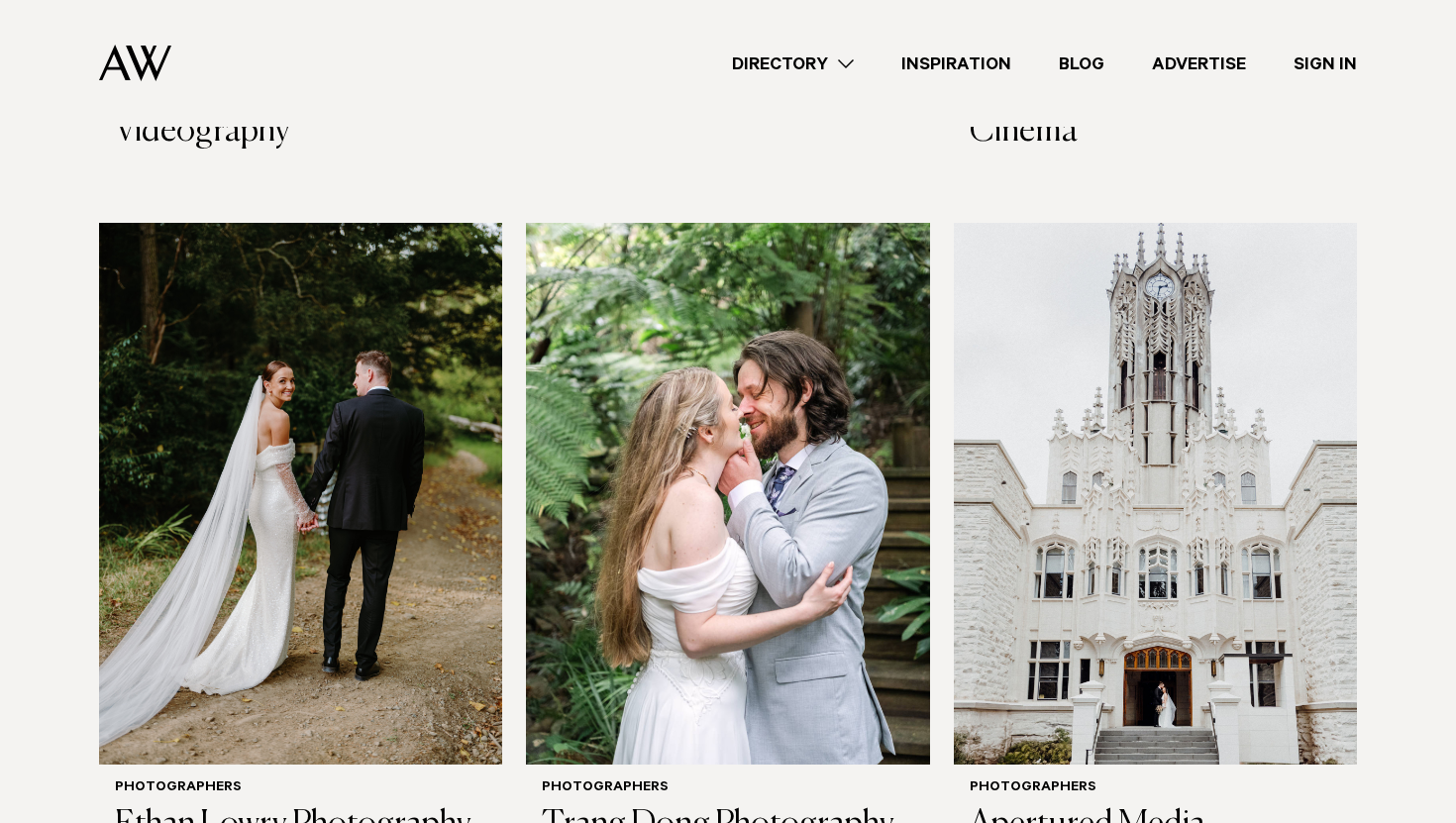 scroll, scrollTop: 1302, scrollLeft: 0, axis: vertical 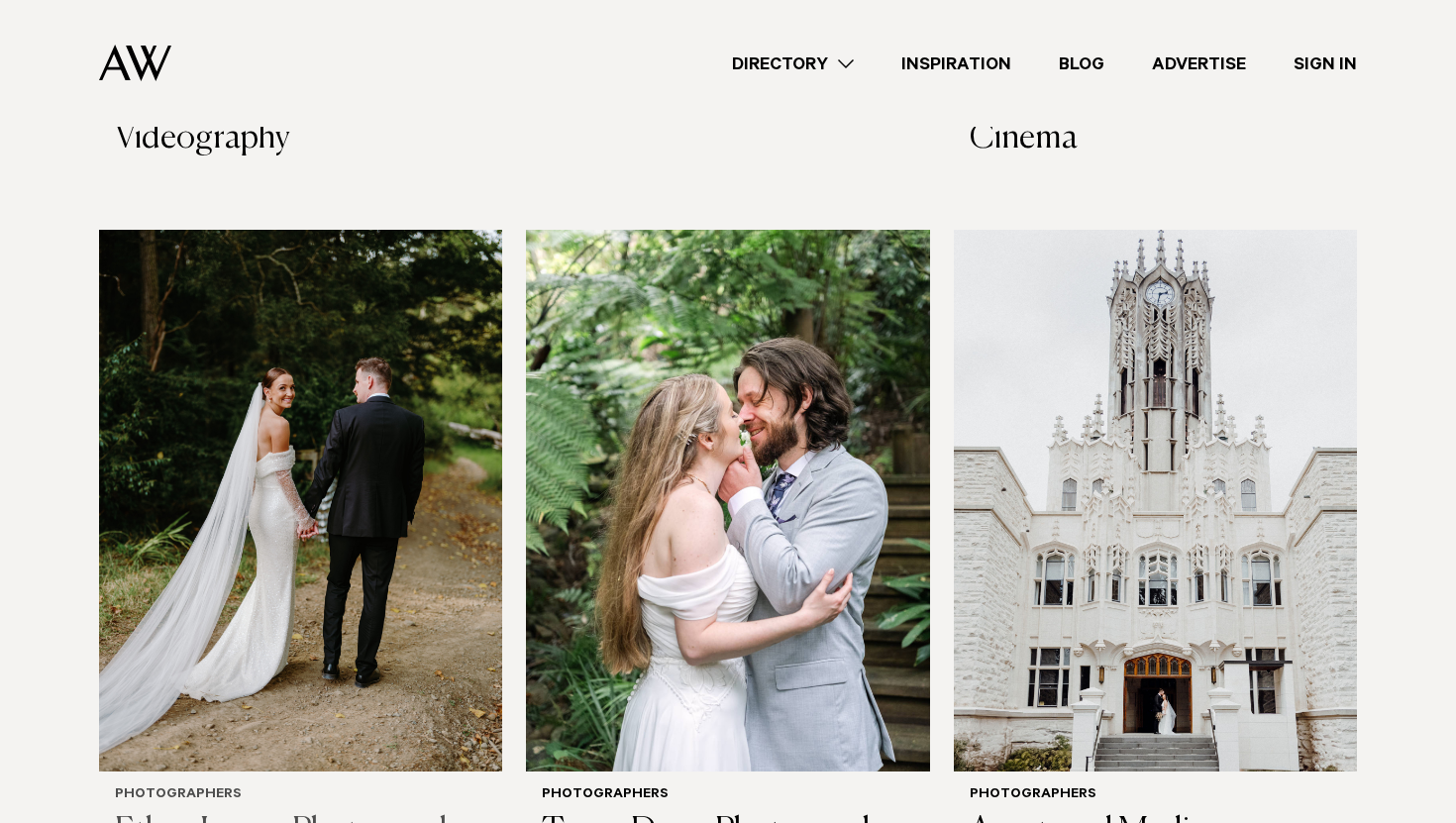 click at bounding box center [300, 500] 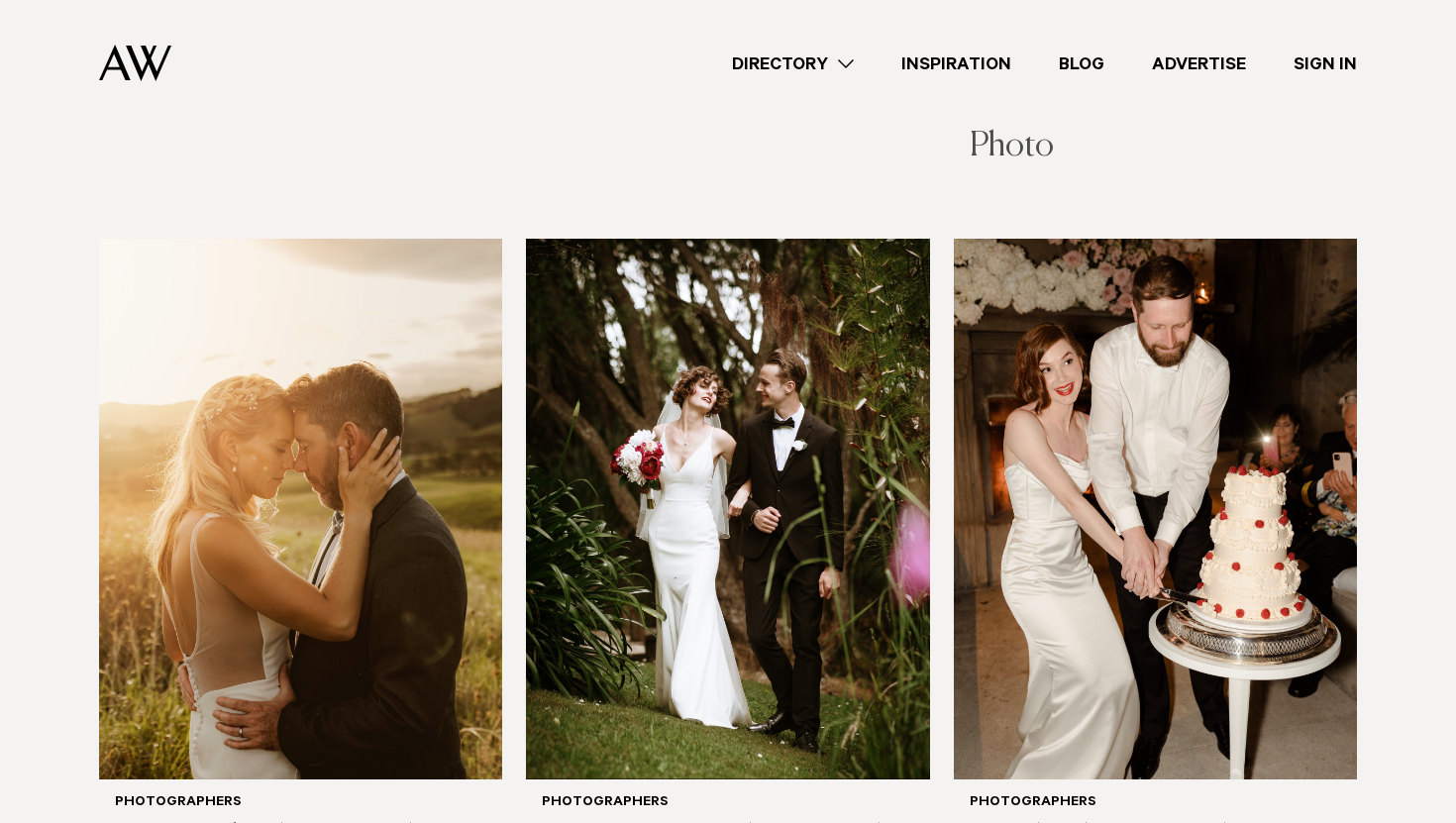 scroll, scrollTop: 5617, scrollLeft: 0, axis: vertical 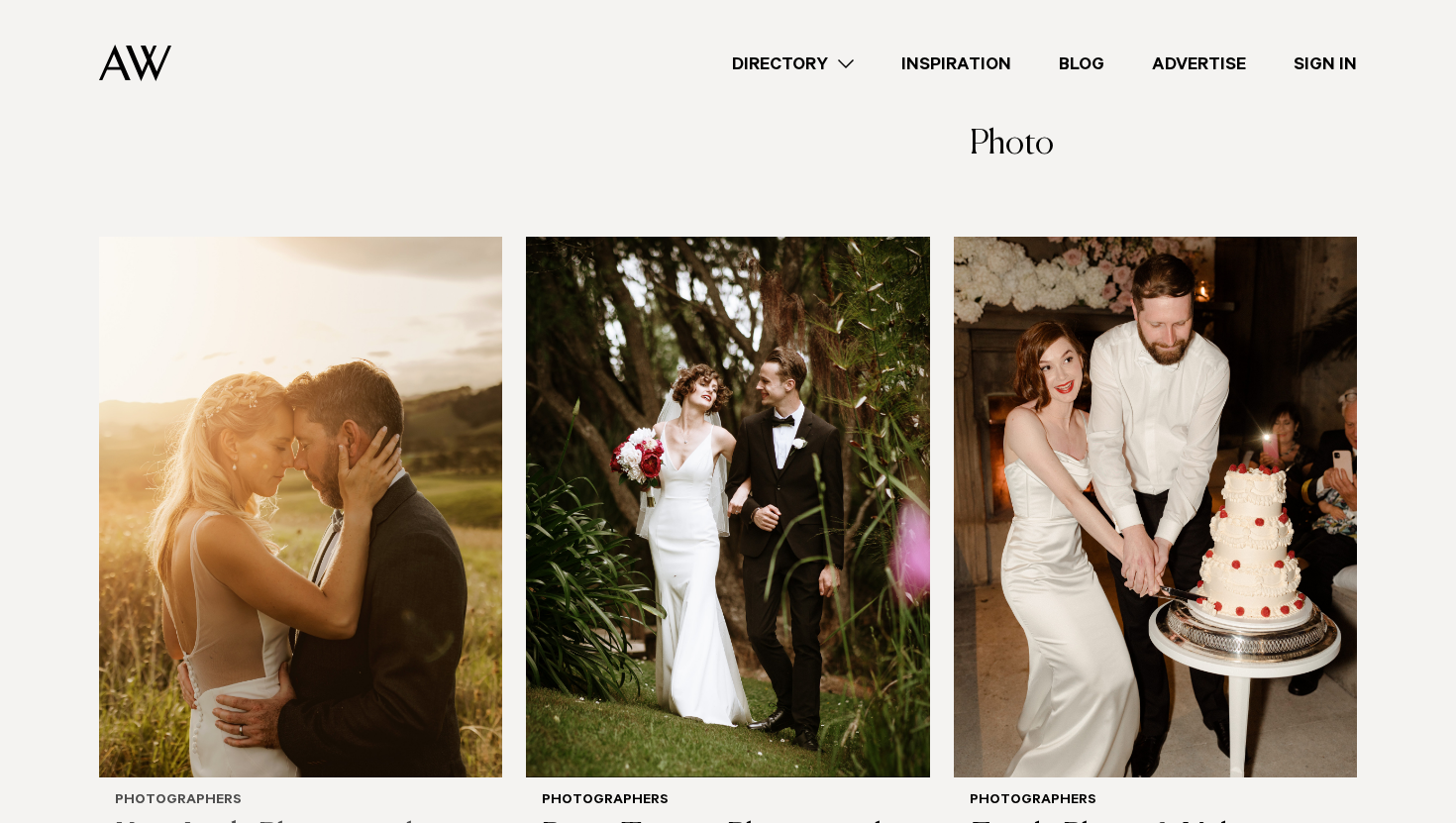 click at bounding box center [300, 507] 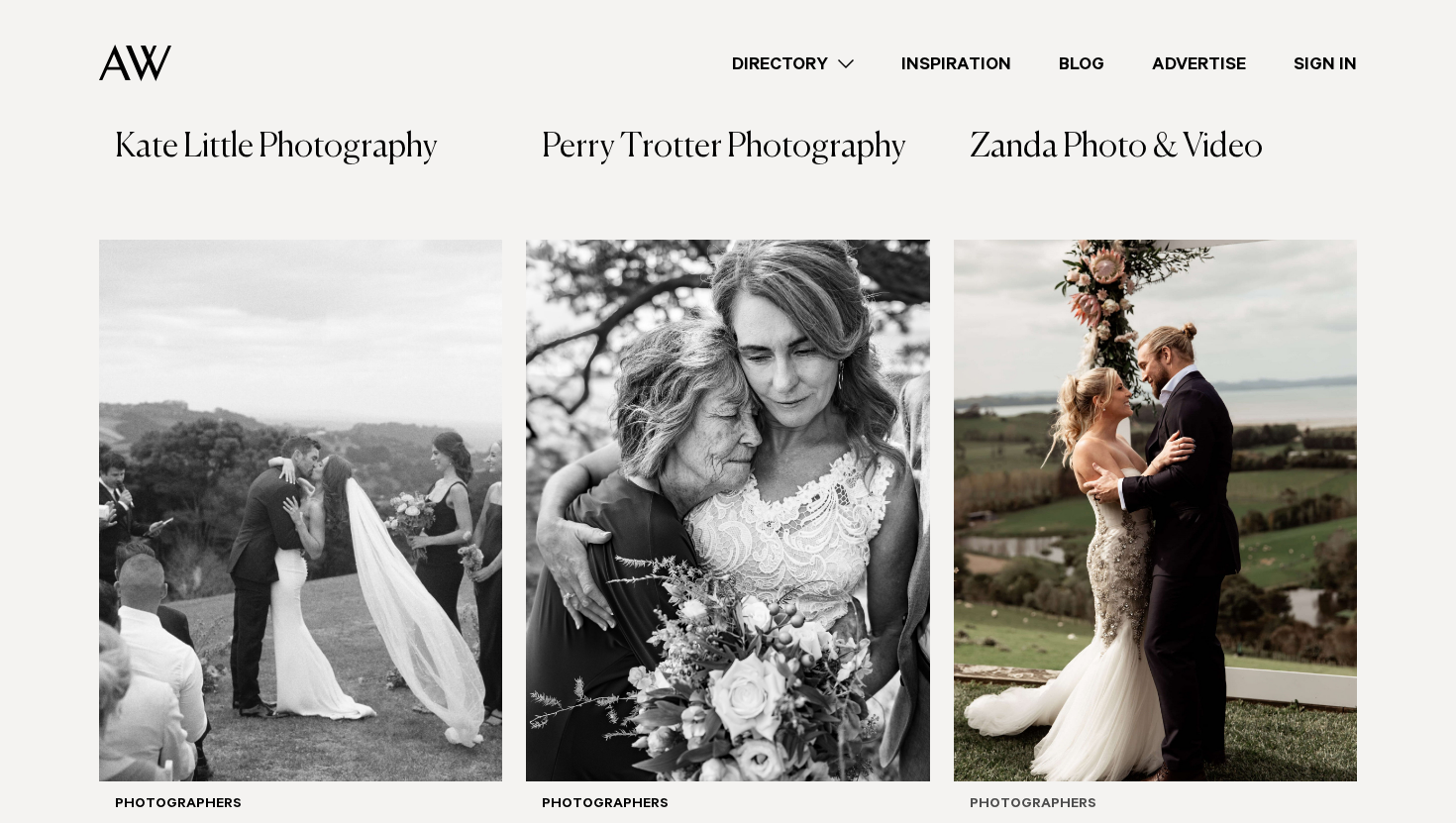 scroll, scrollTop: 6259, scrollLeft: 0, axis: vertical 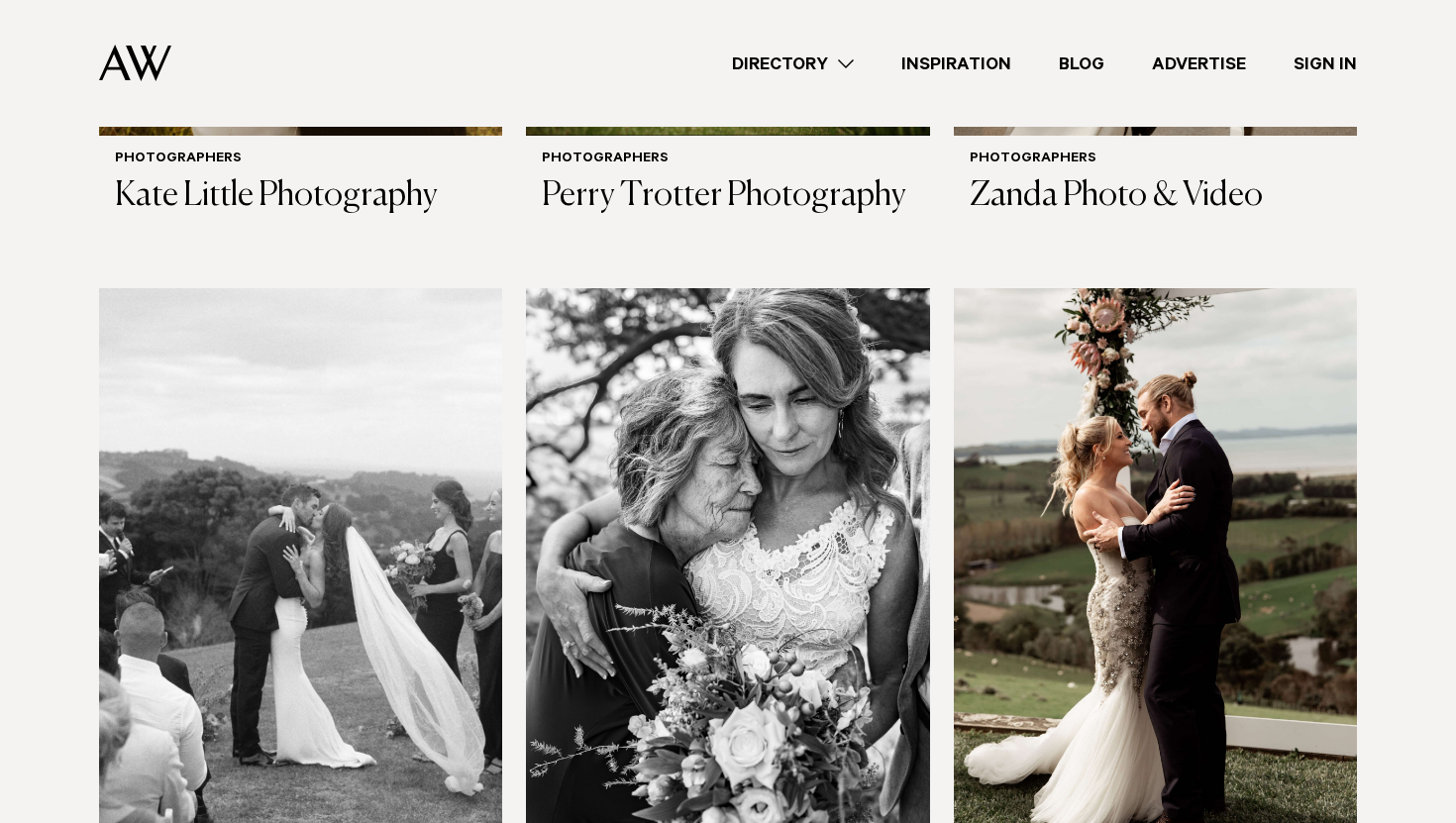 click at bounding box center (300, 559) 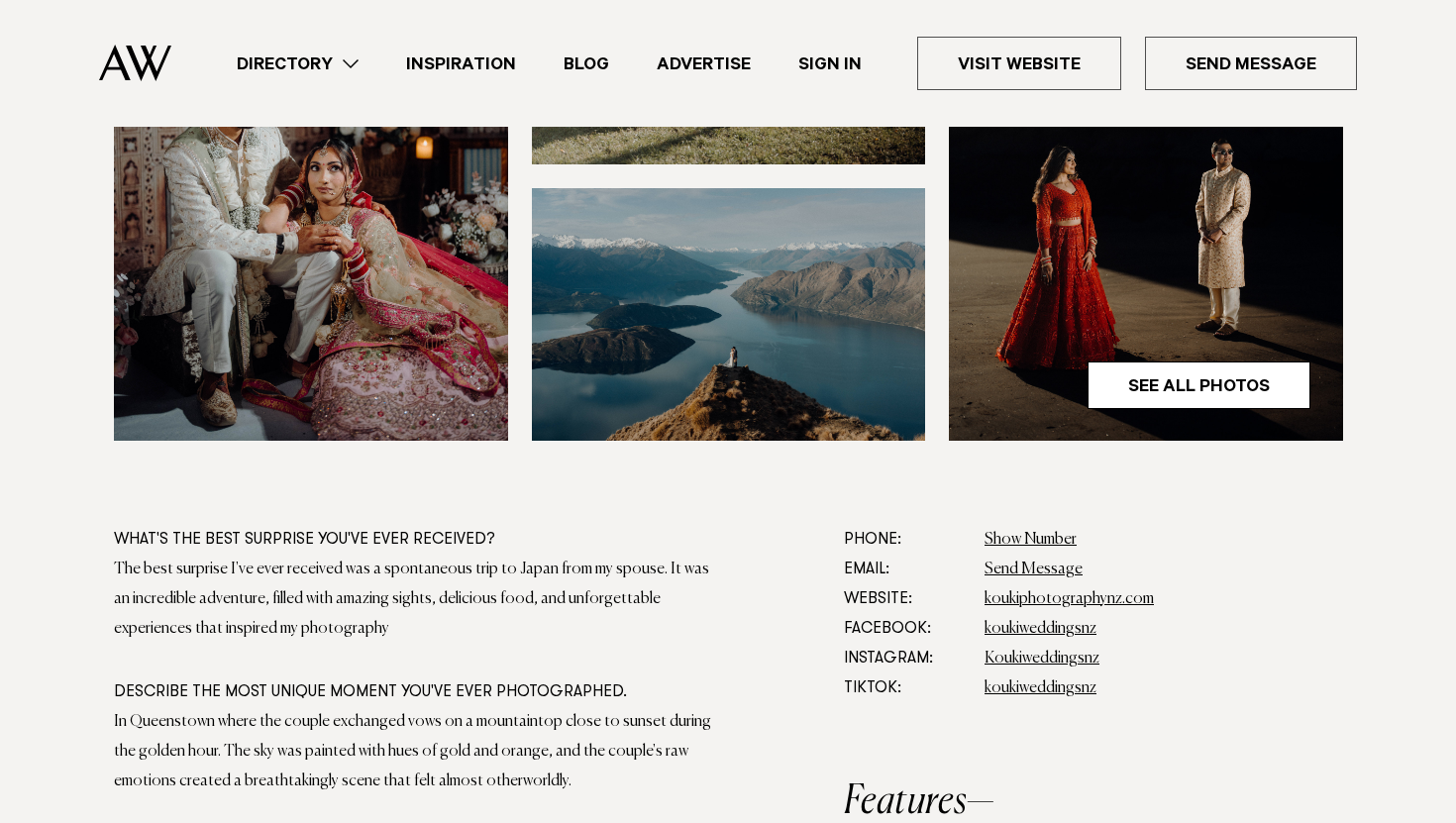 scroll, scrollTop: 878, scrollLeft: 0, axis: vertical 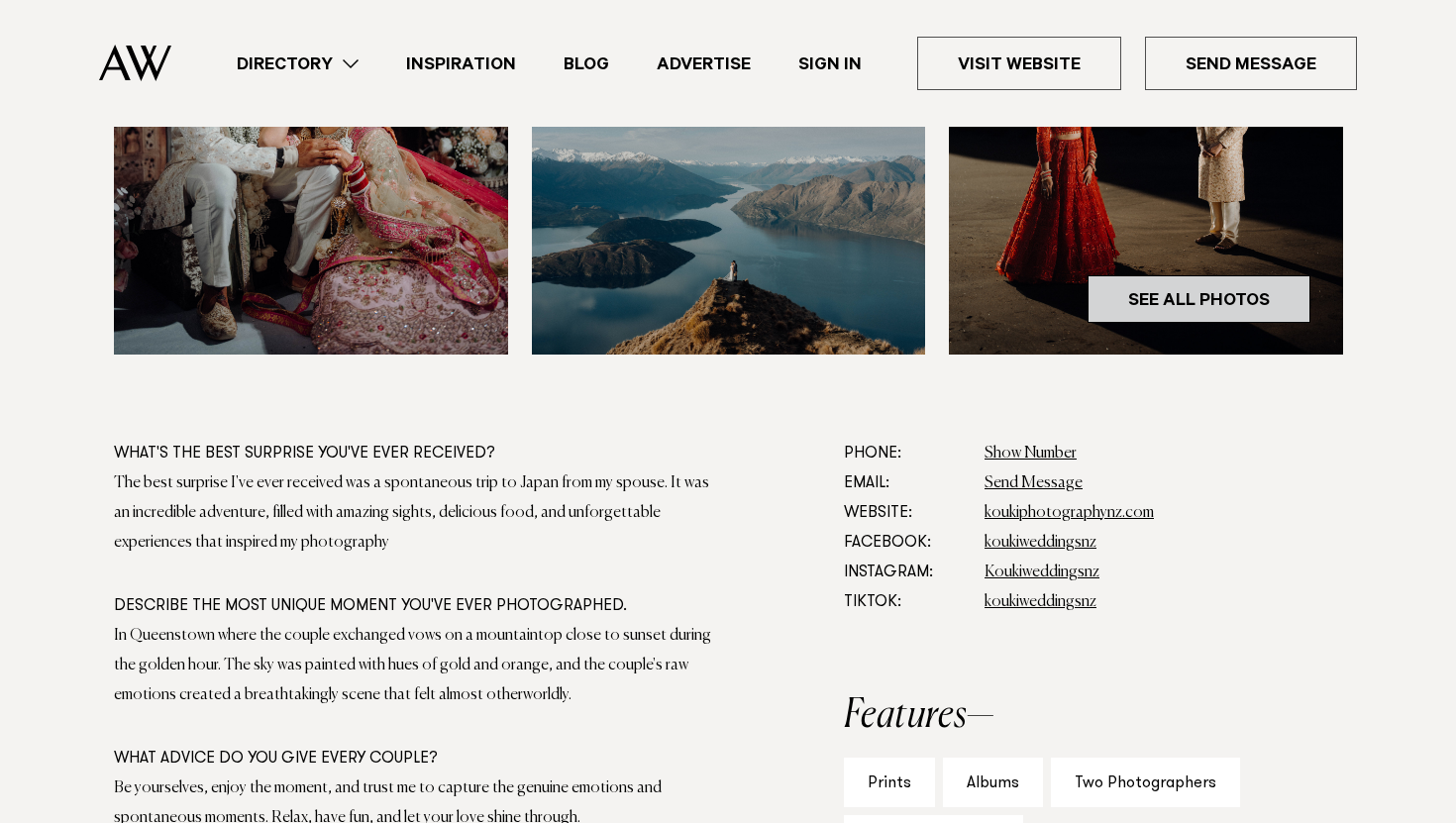 click on "See All Photos" at bounding box center (1198, 299) 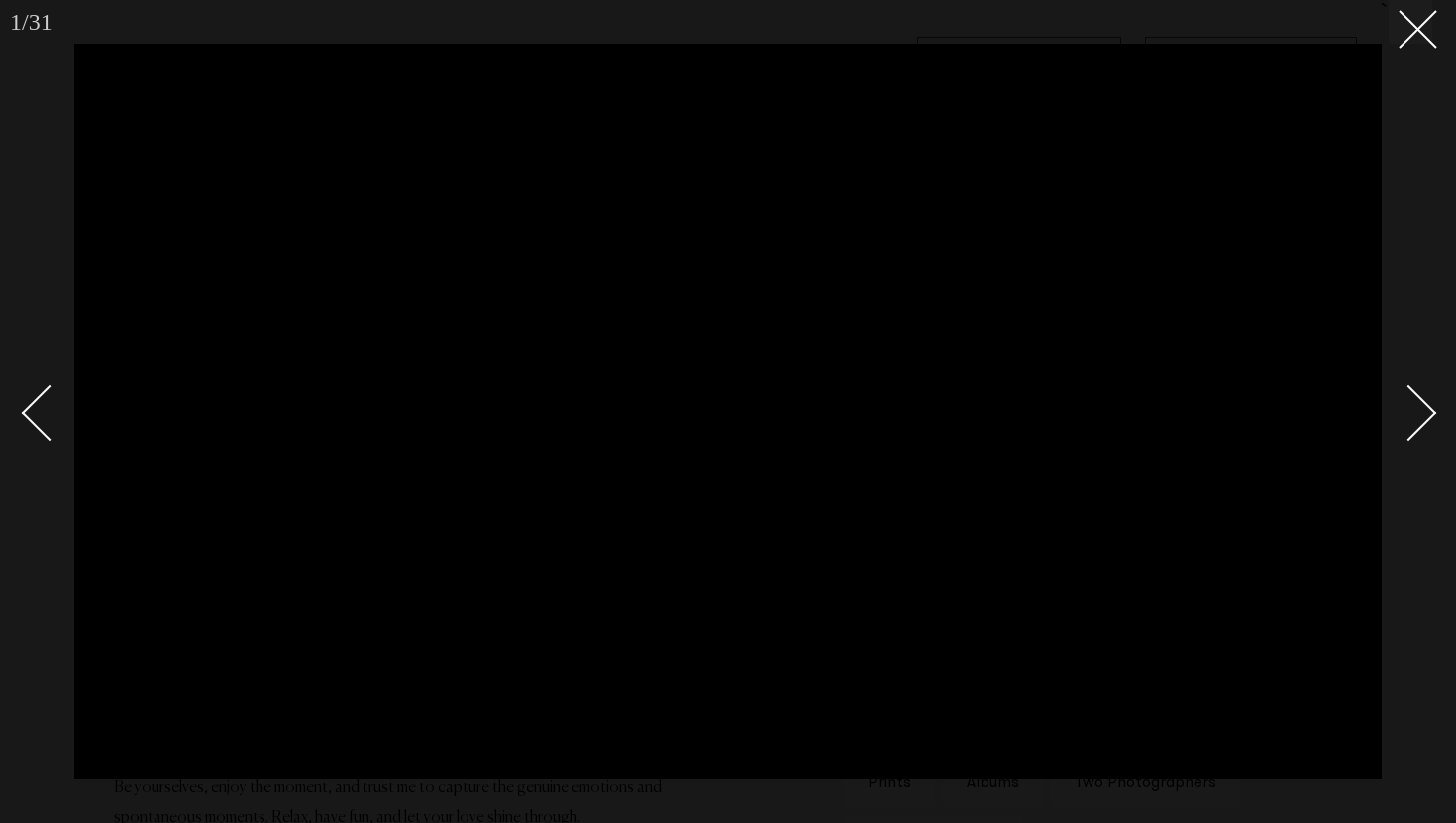 click at bounding box center [1398, 412] 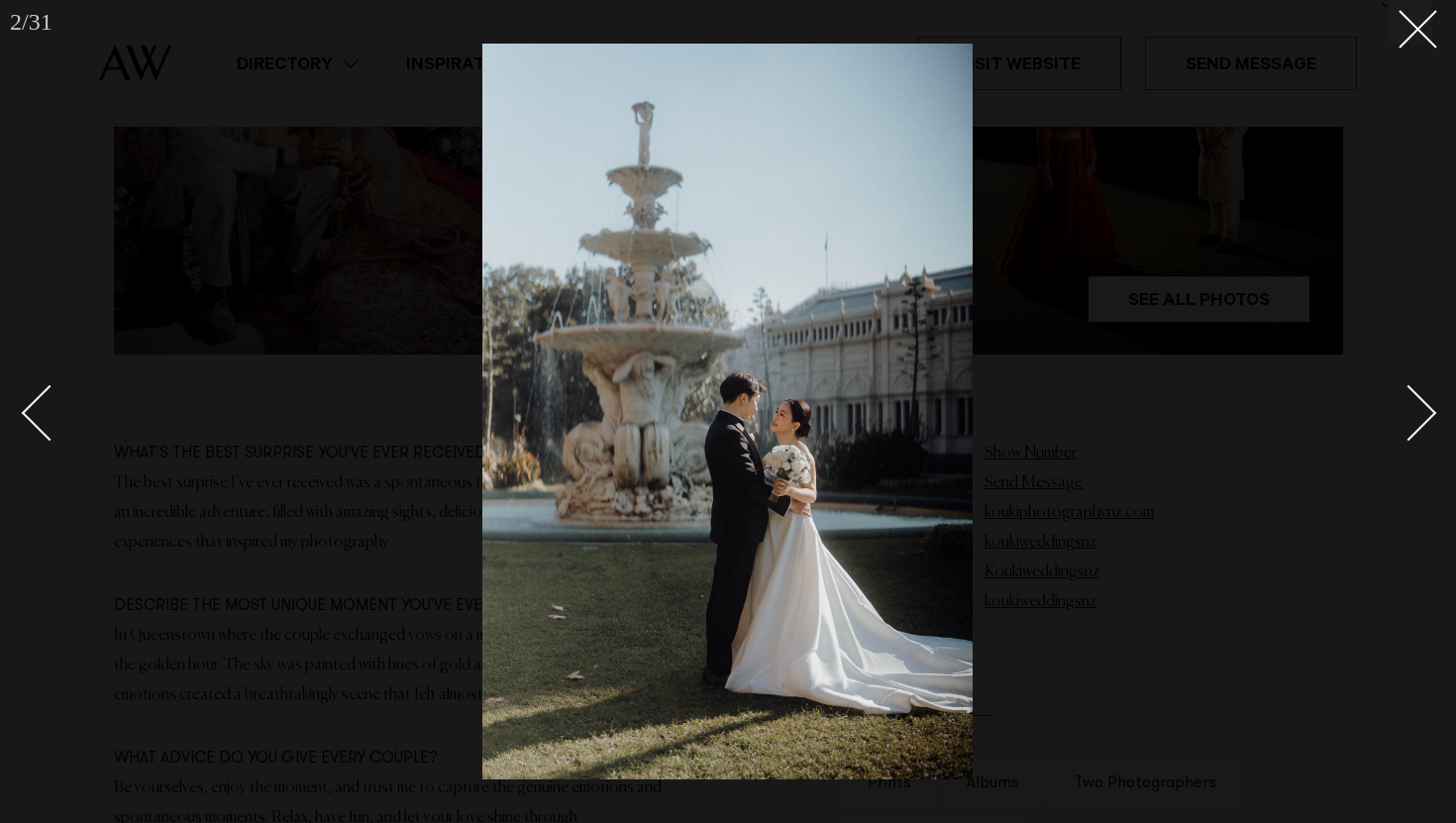 click at bounding box center (1408, 412) 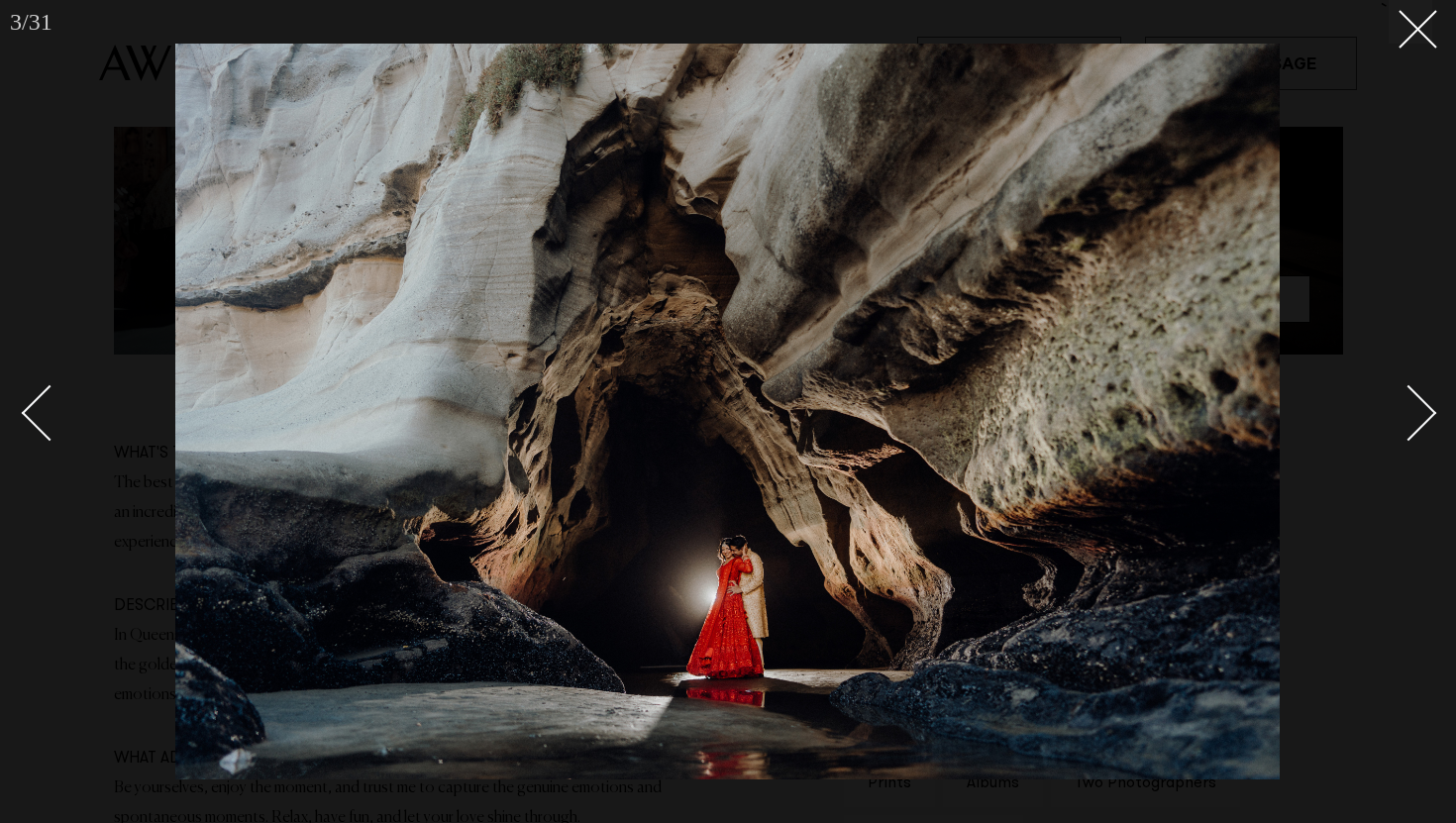 click at bounding box center (1408, 412) 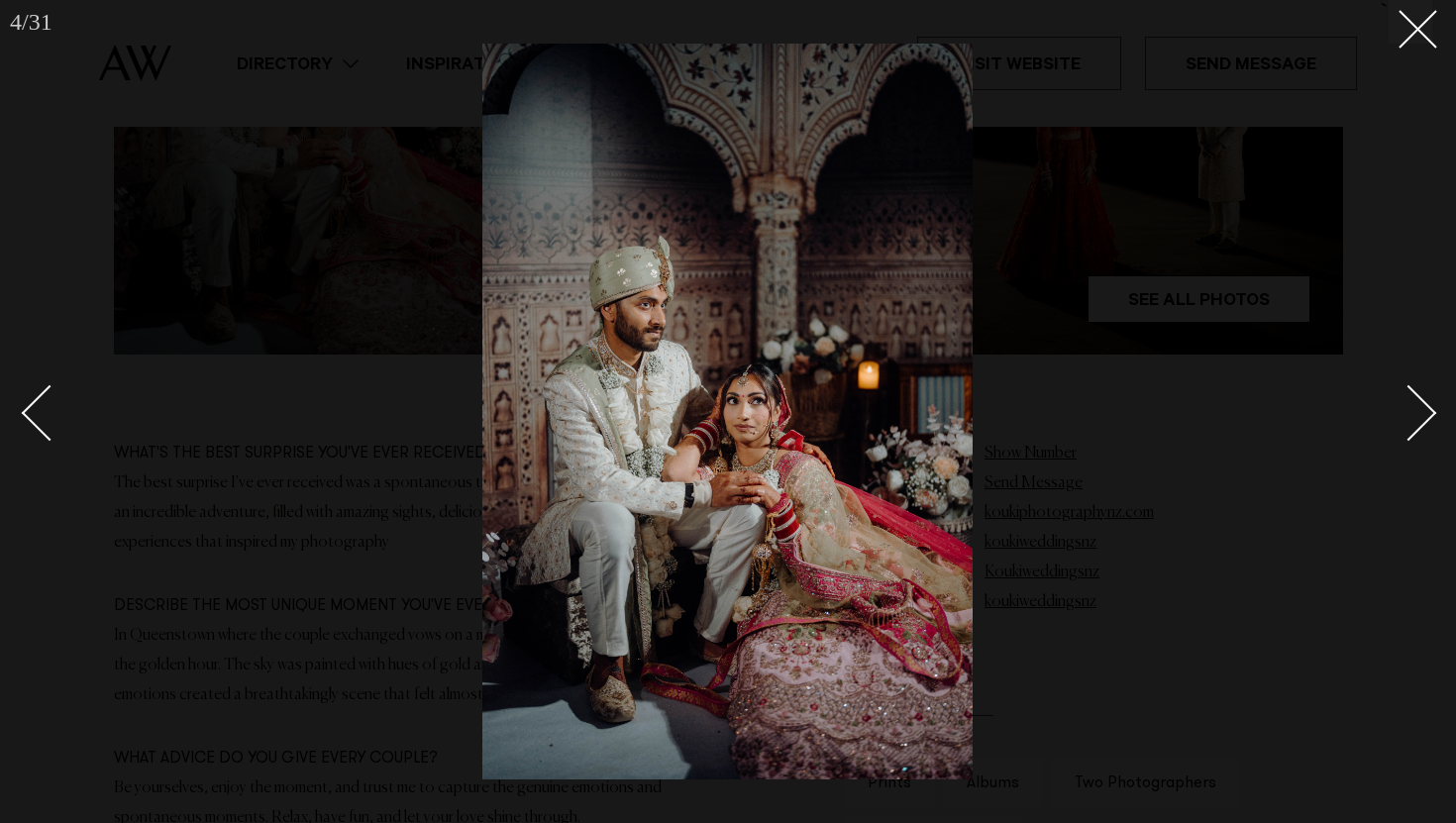 click at bounding box center [1408, 412] 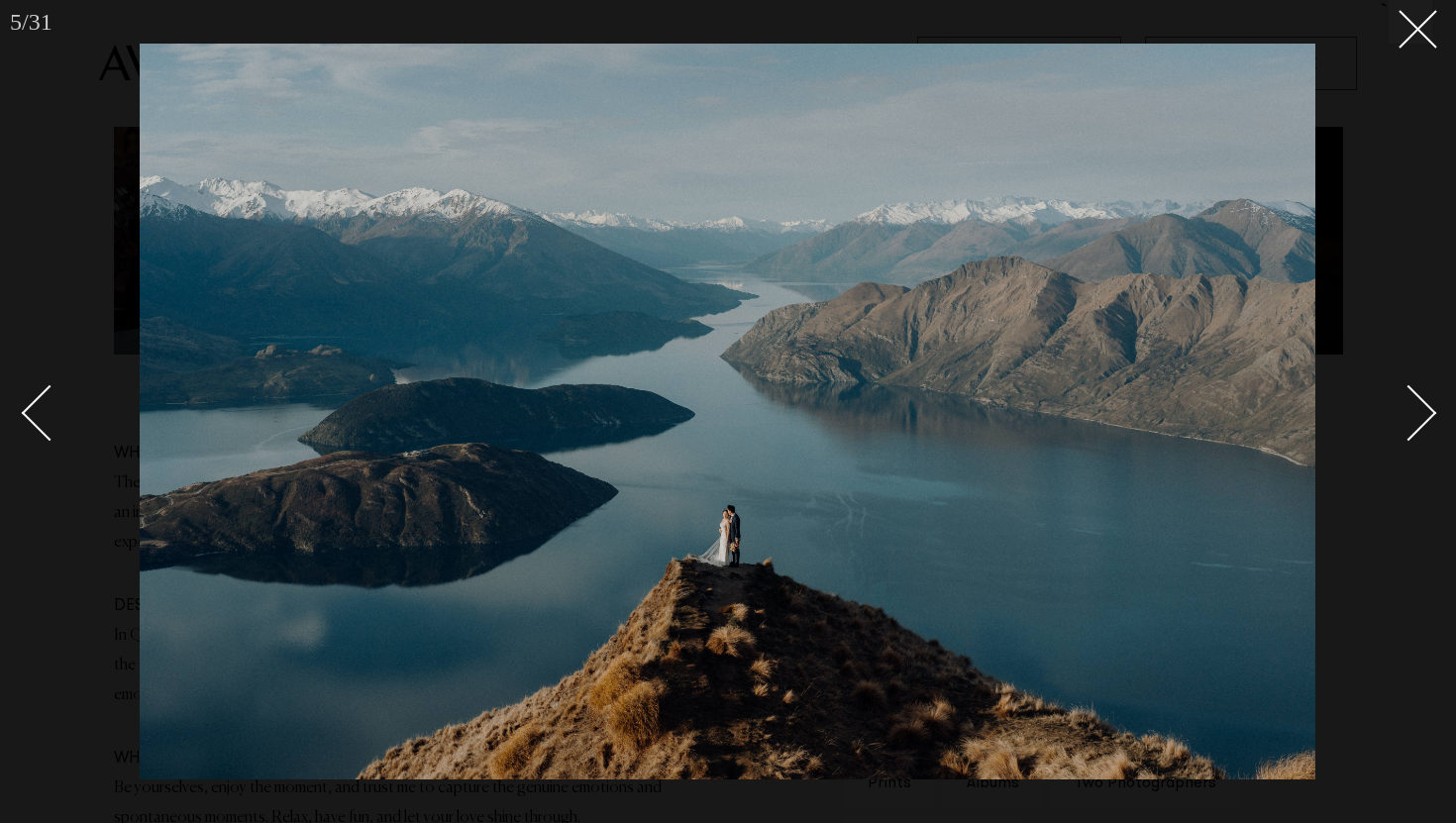 click at bounding box center [1408, 412] 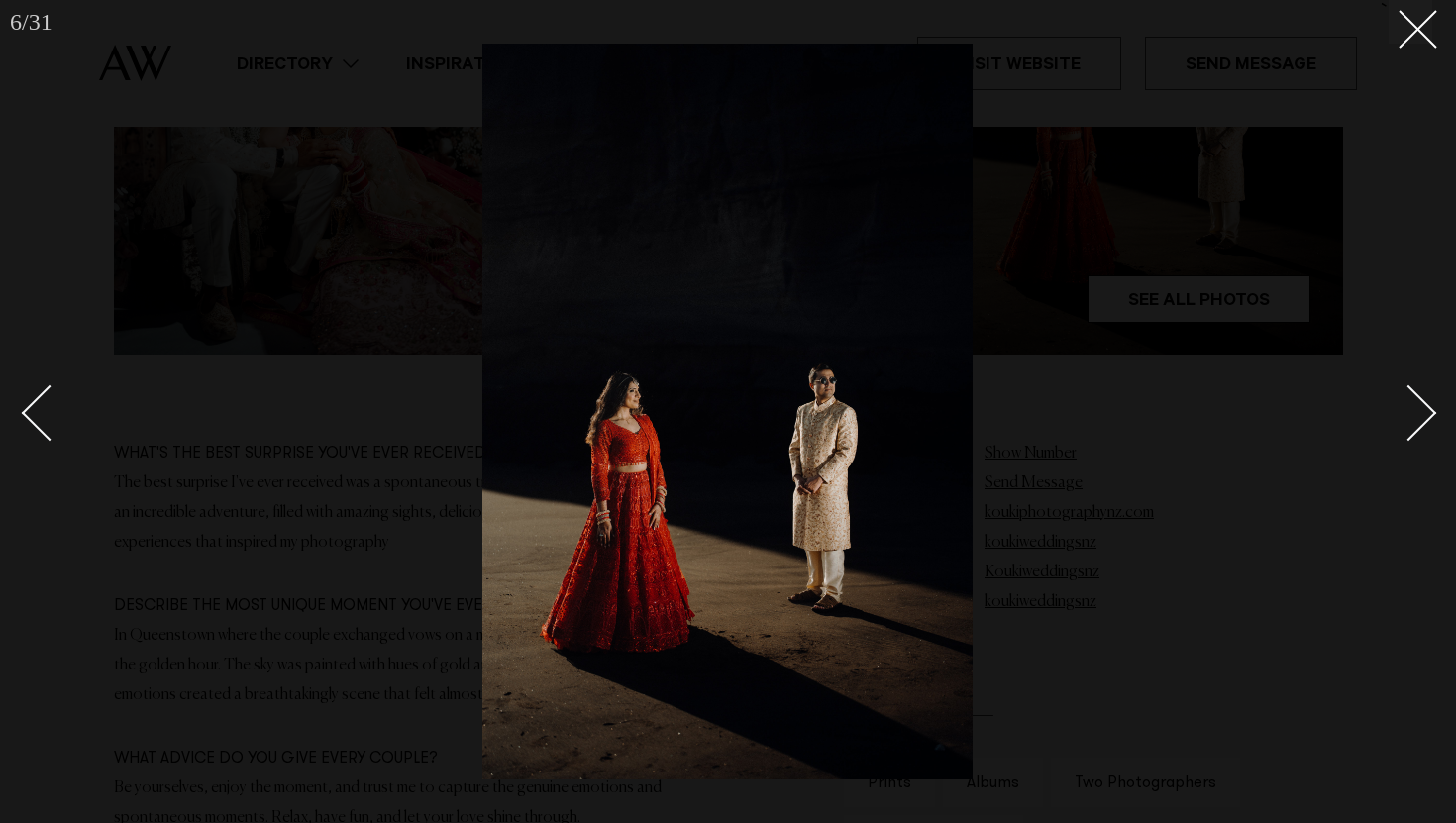 click at bounding box center (1408, 412) 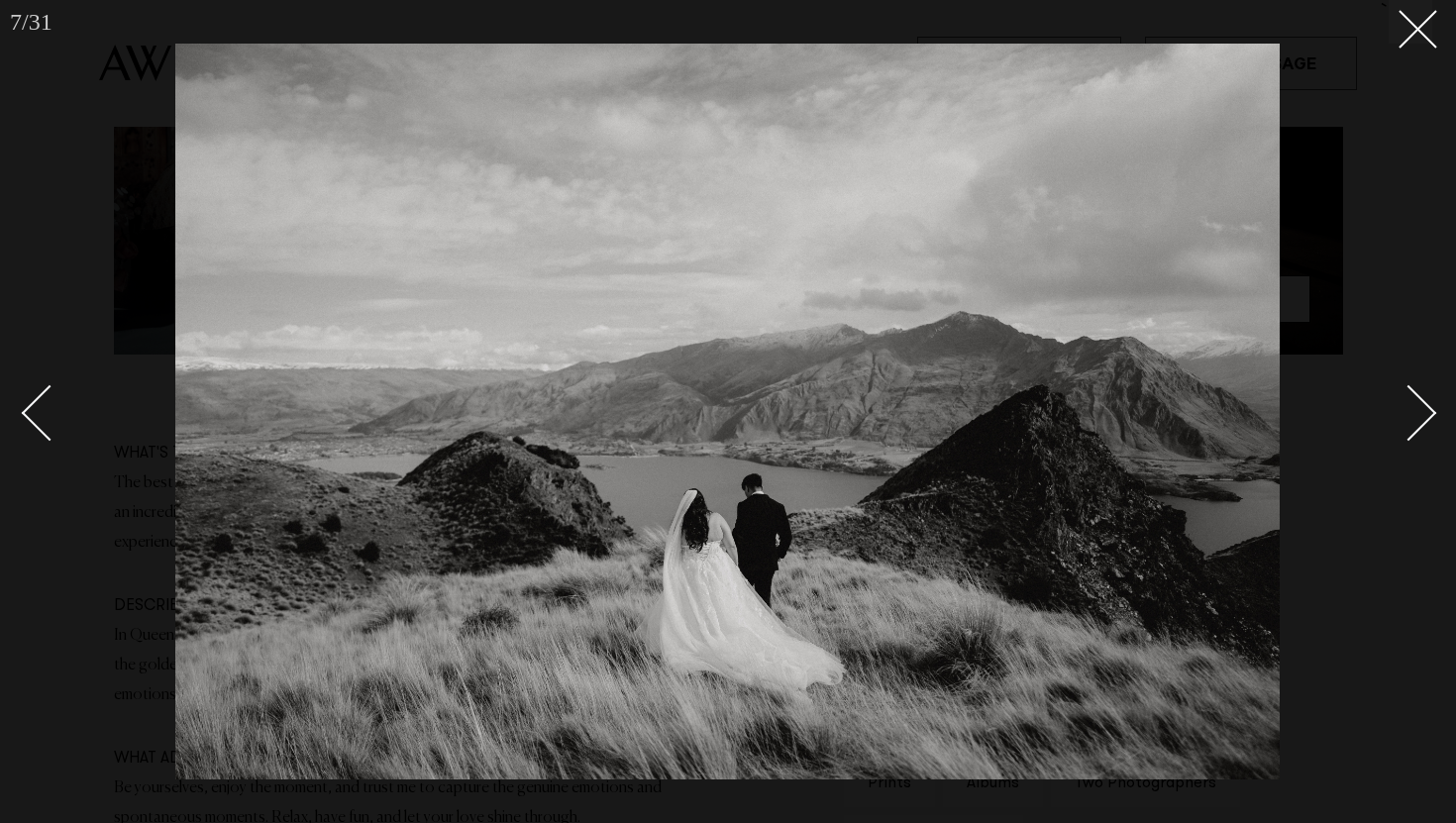 click at bounding box center [1408, 412] 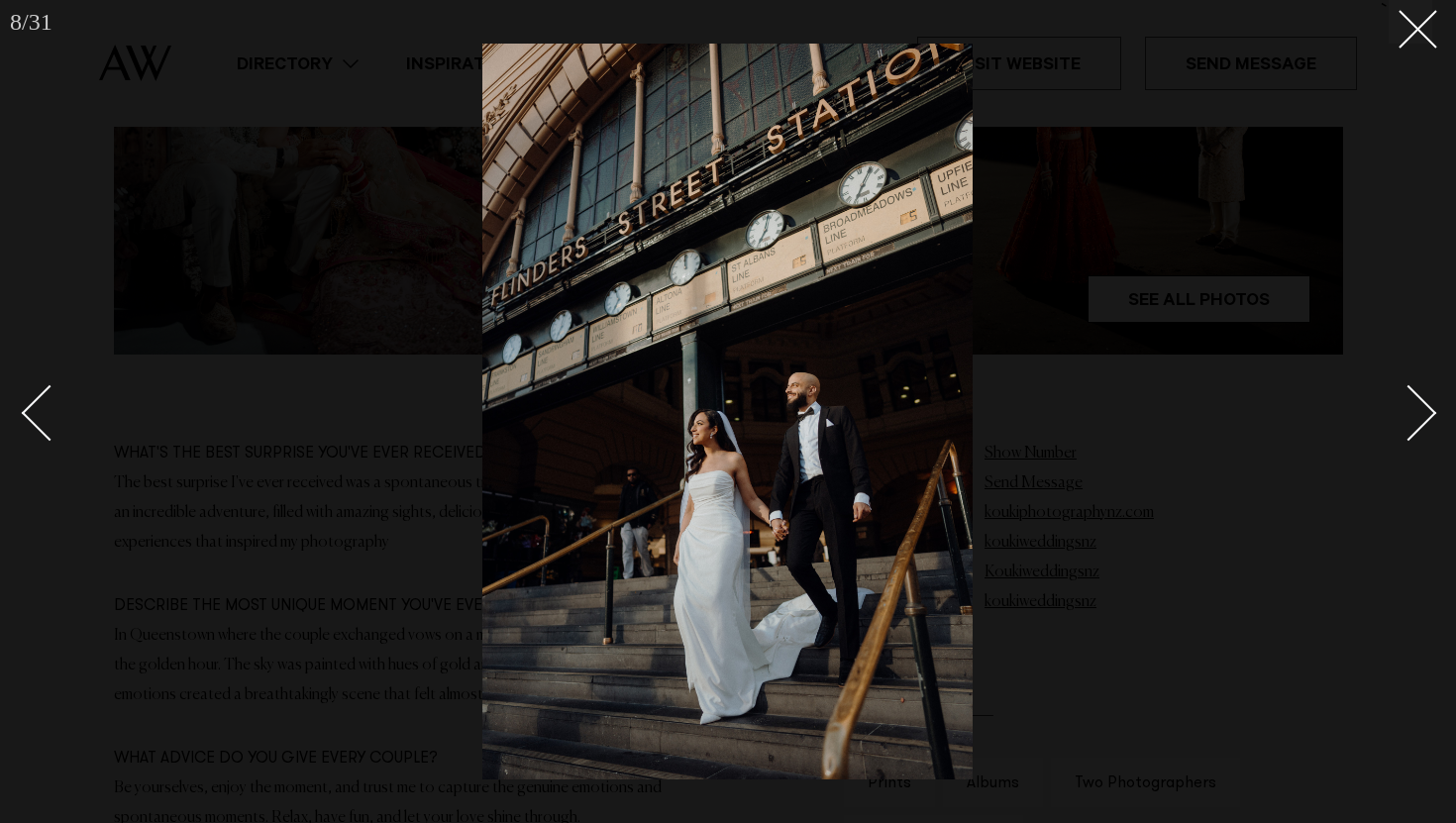 click at bounding box center [1408, 412] 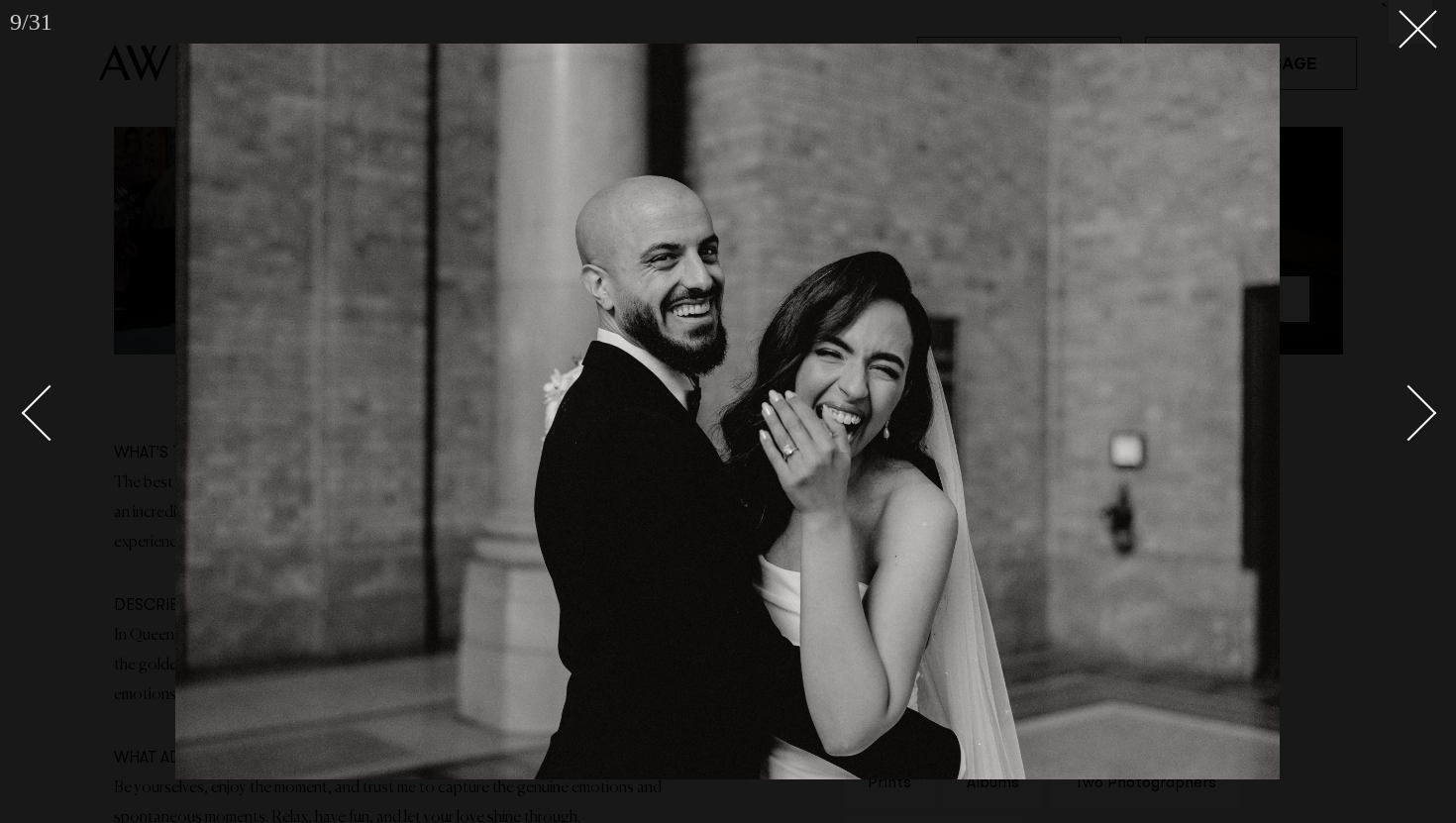 click at bounding box center [1408, 412] 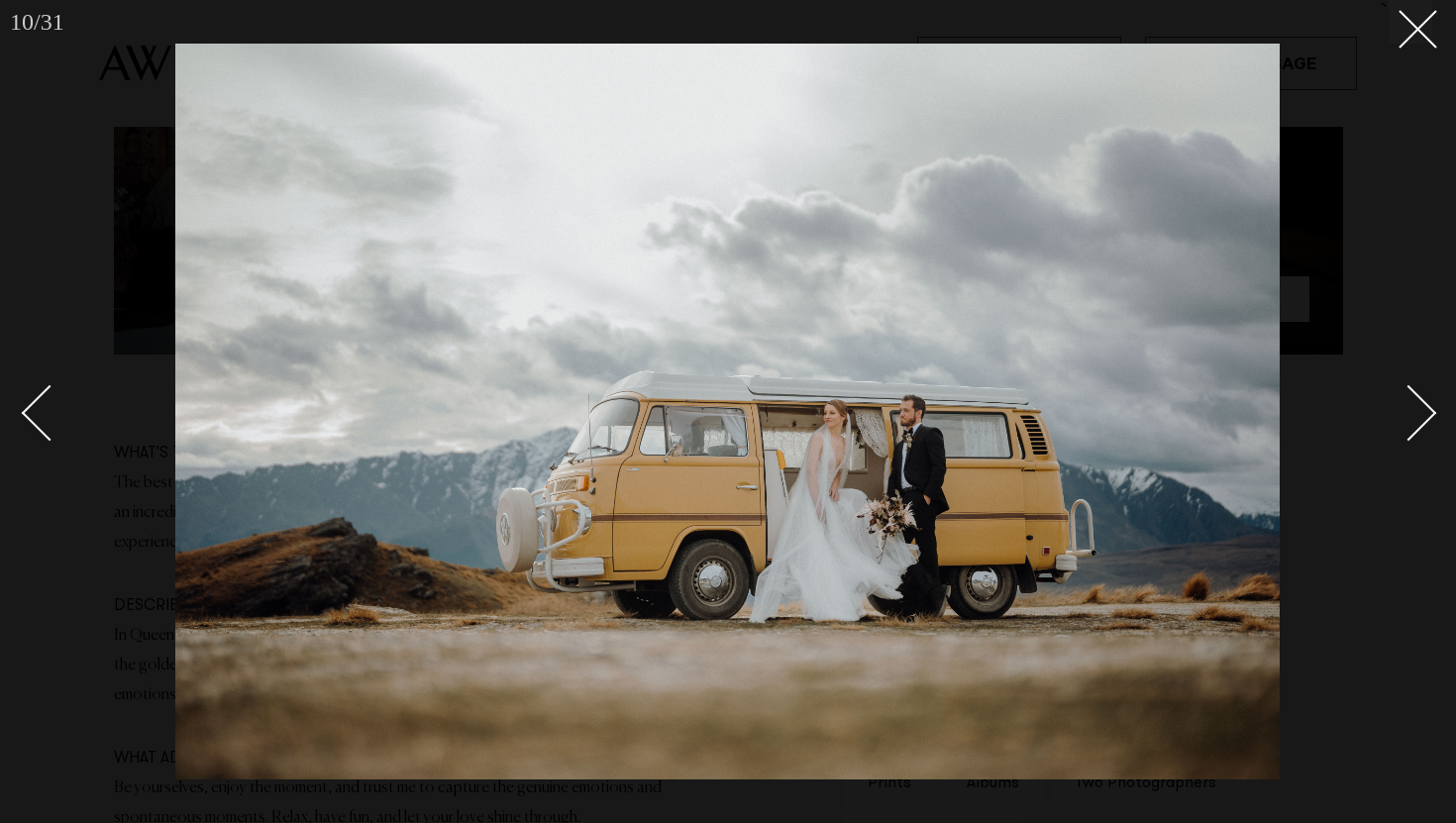 click at bounding box center [1408, 412] 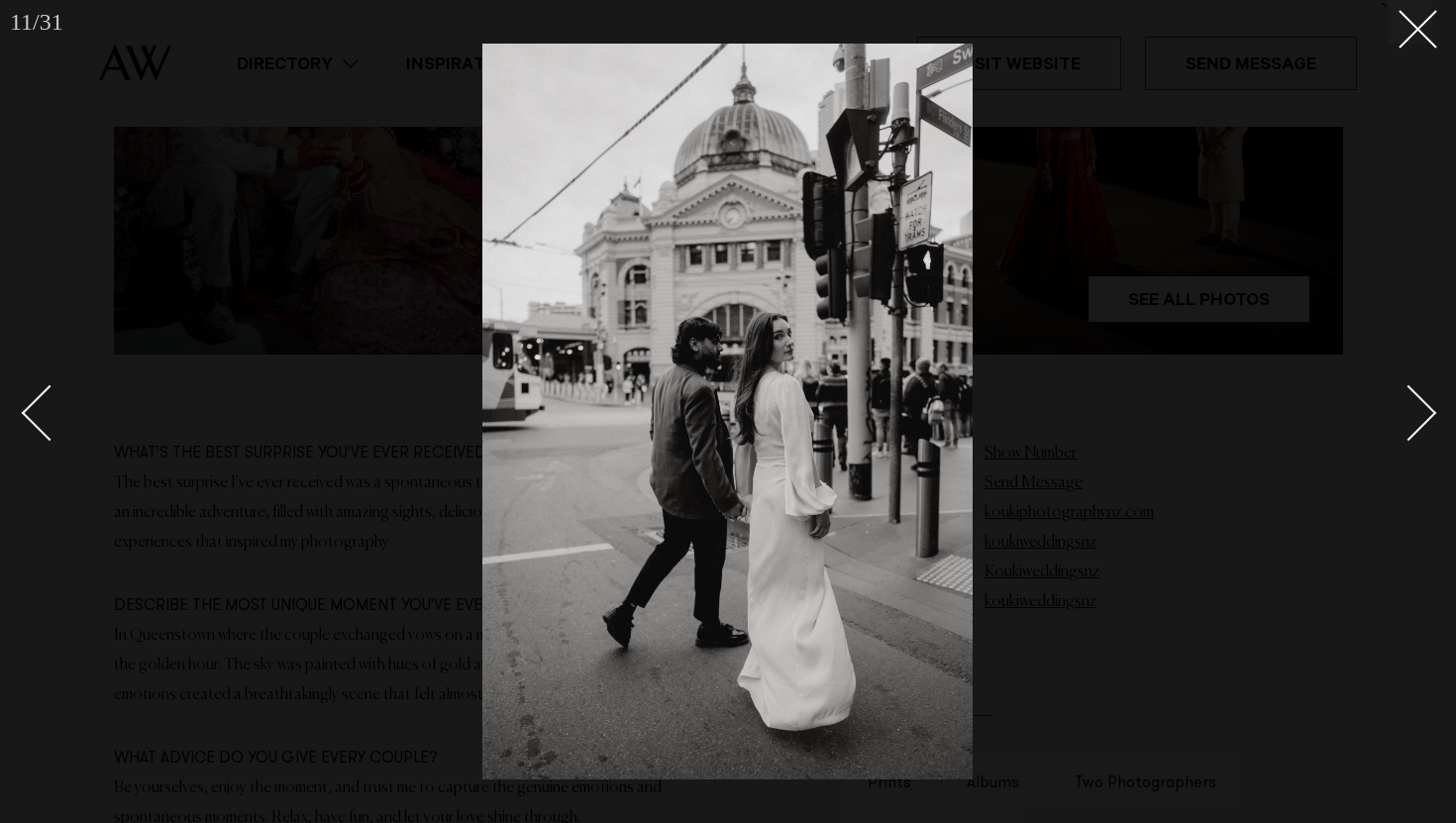 click at bounding box center [1408, 412] 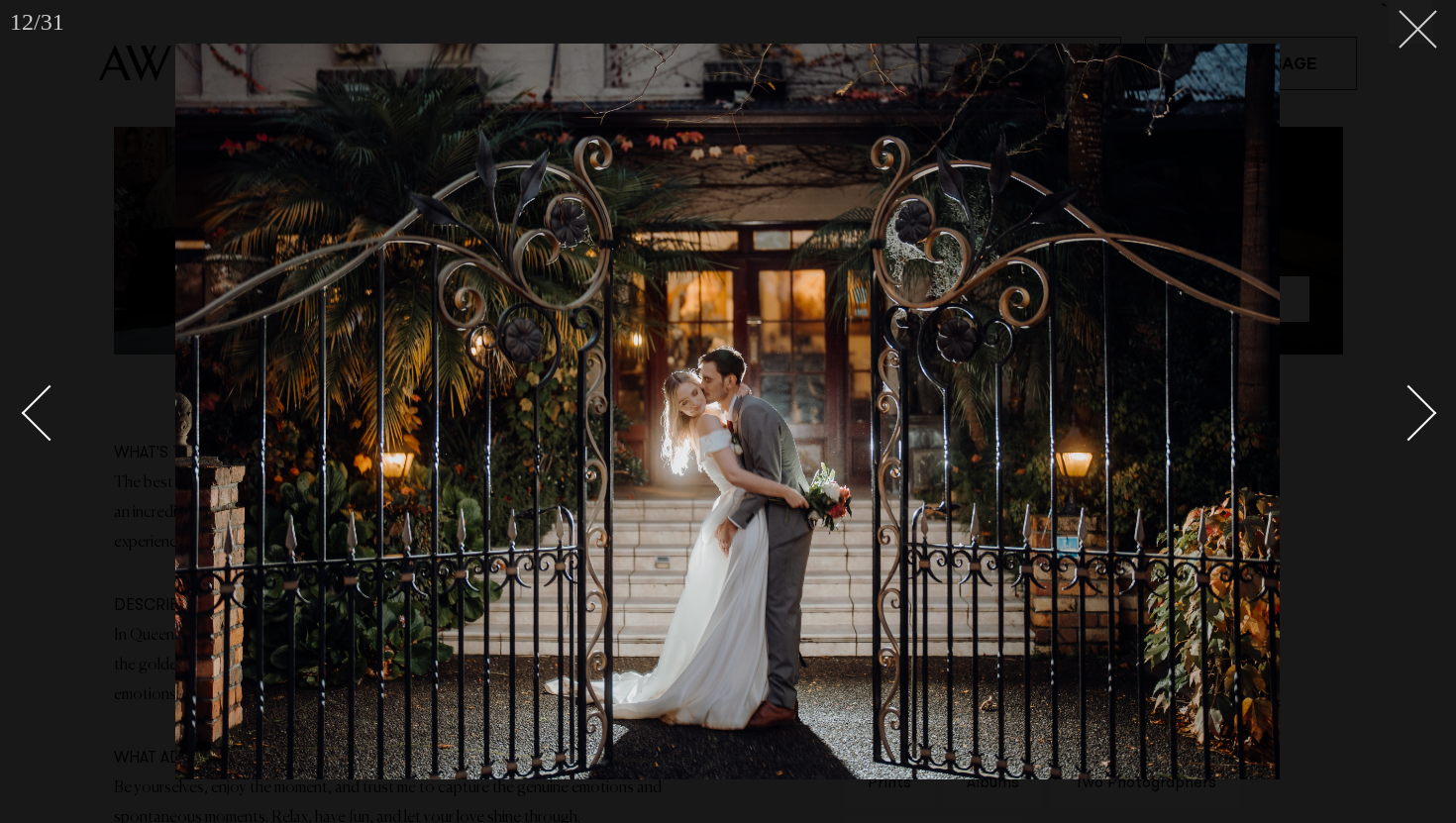 click at bounding box center [1410, 22] 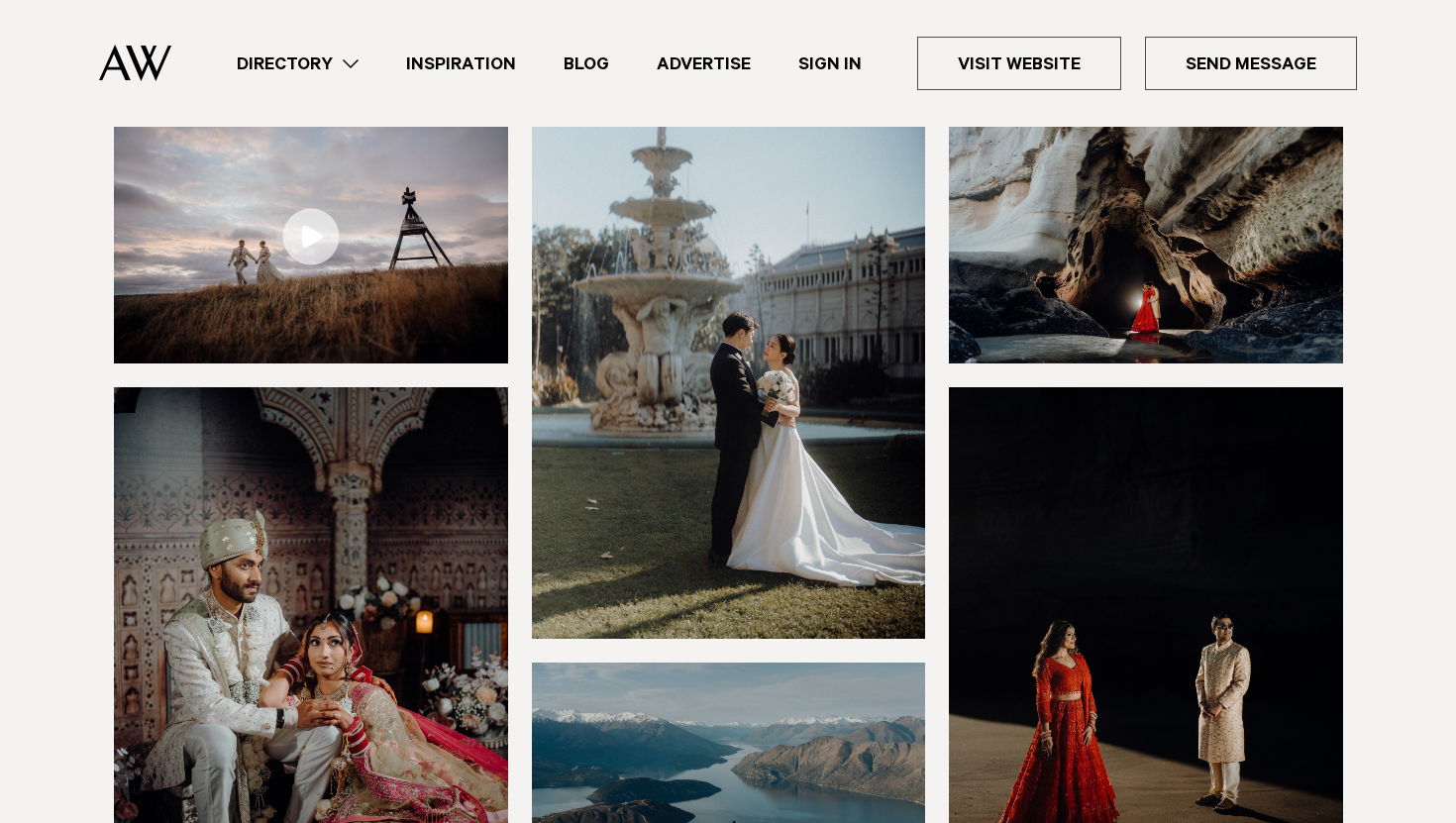 scroll, scrollTop: 243, scrollLeft: 0, axis: vertical 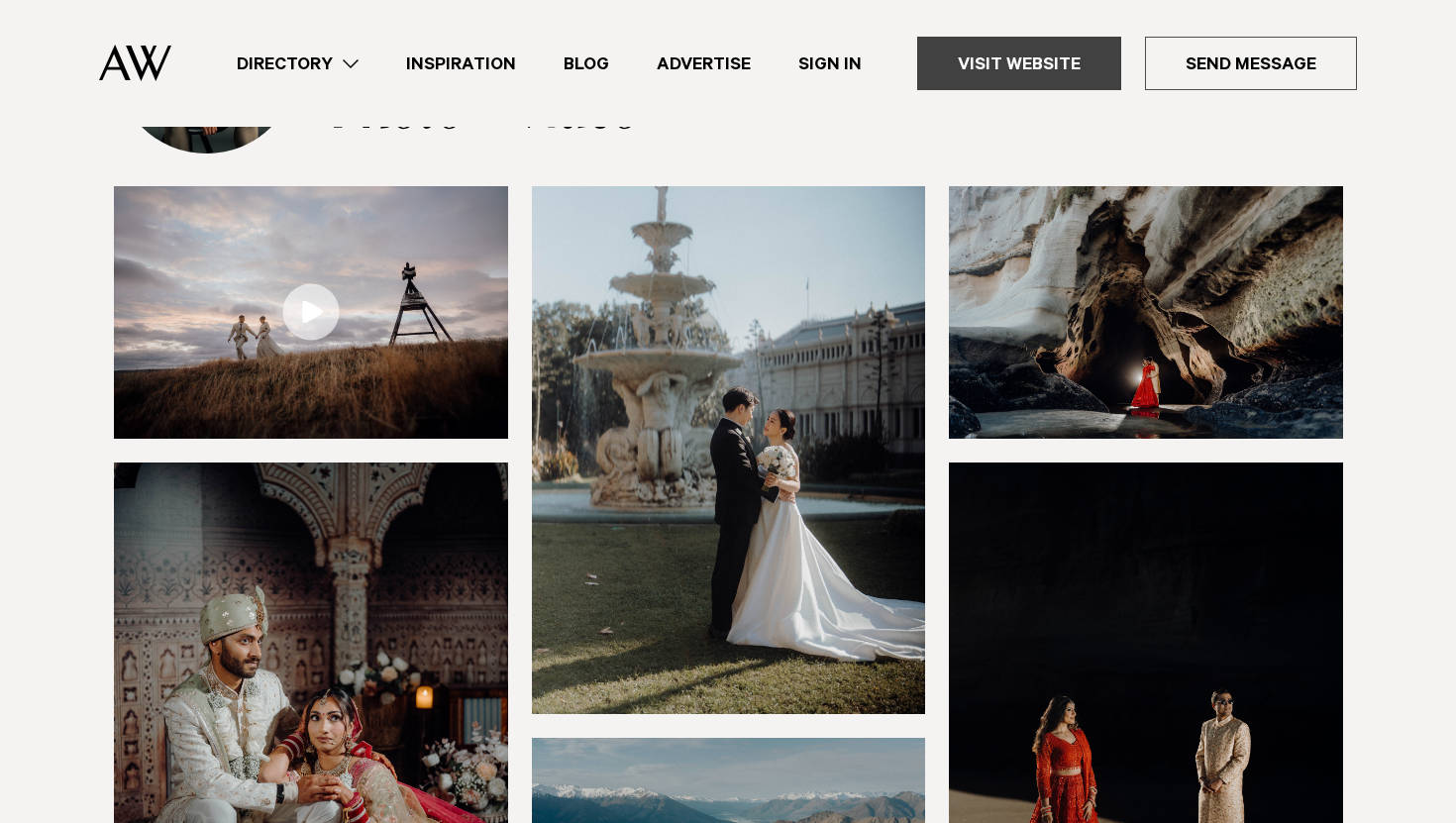 click on "Visit Website" at bounding box center (1019, 63) 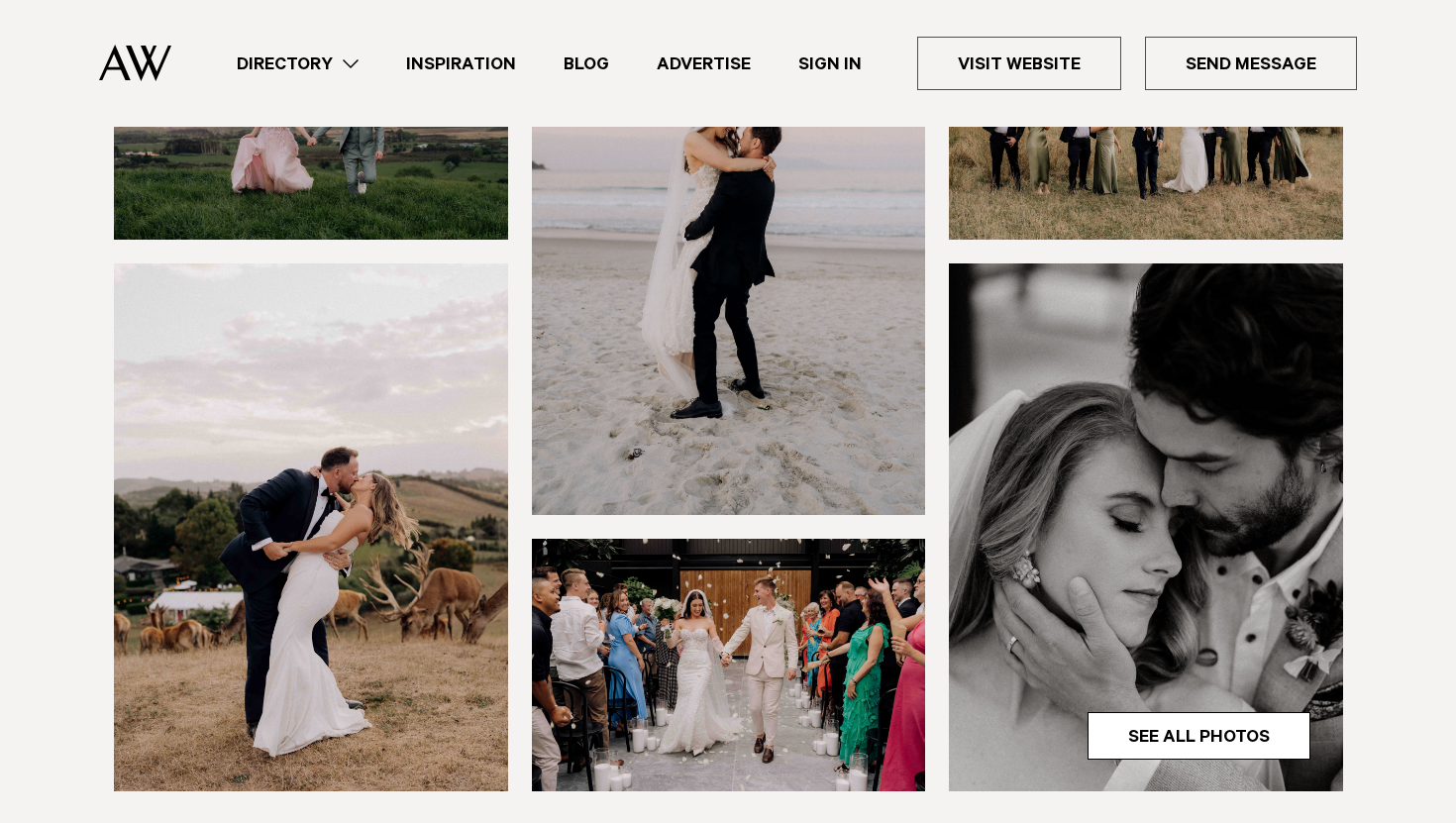 scroll, scrollTop: 479, scrollLeft: 0, axis: vertical 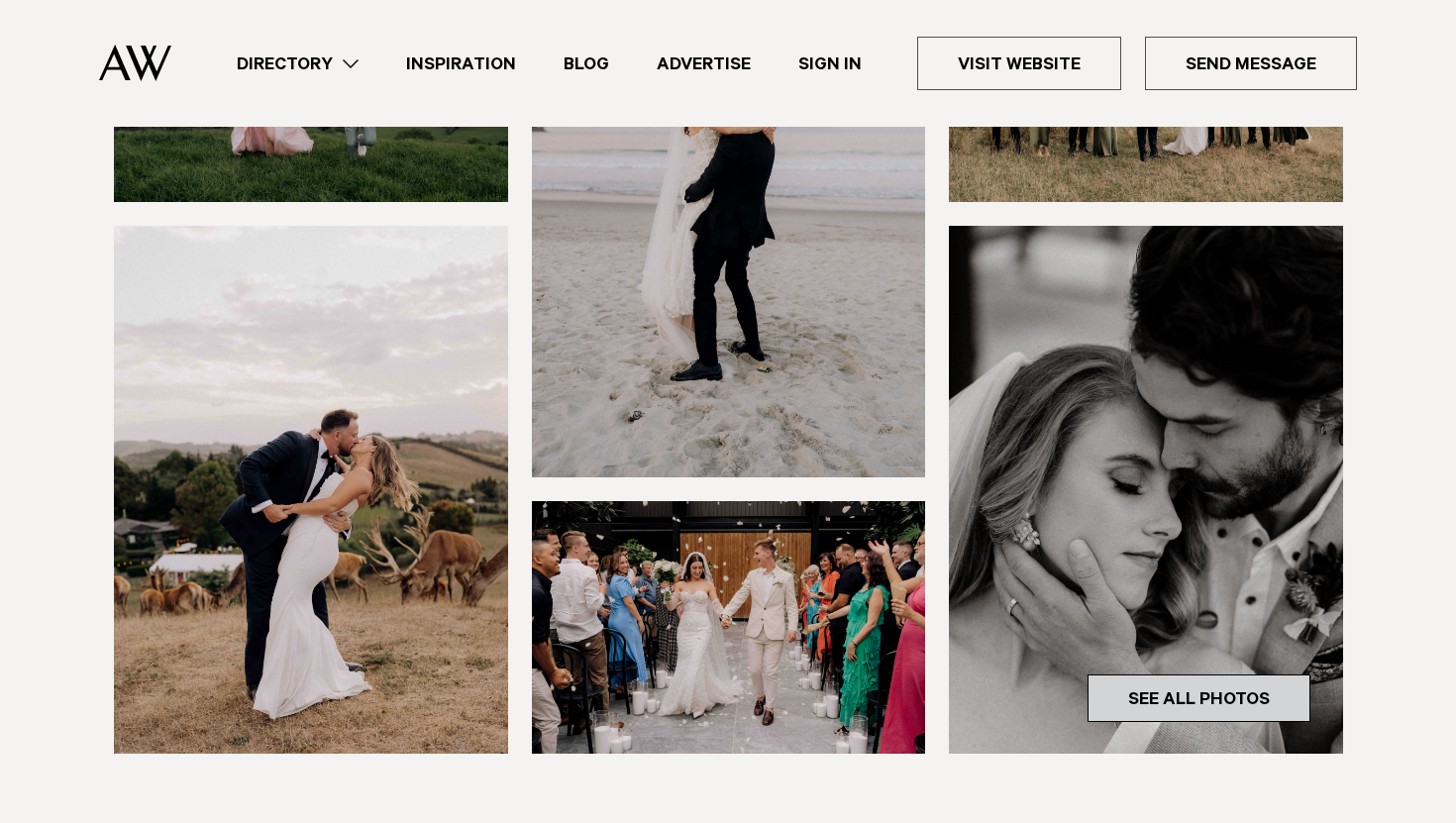 click on "See All Photos" at bounding box center (1198, 698) 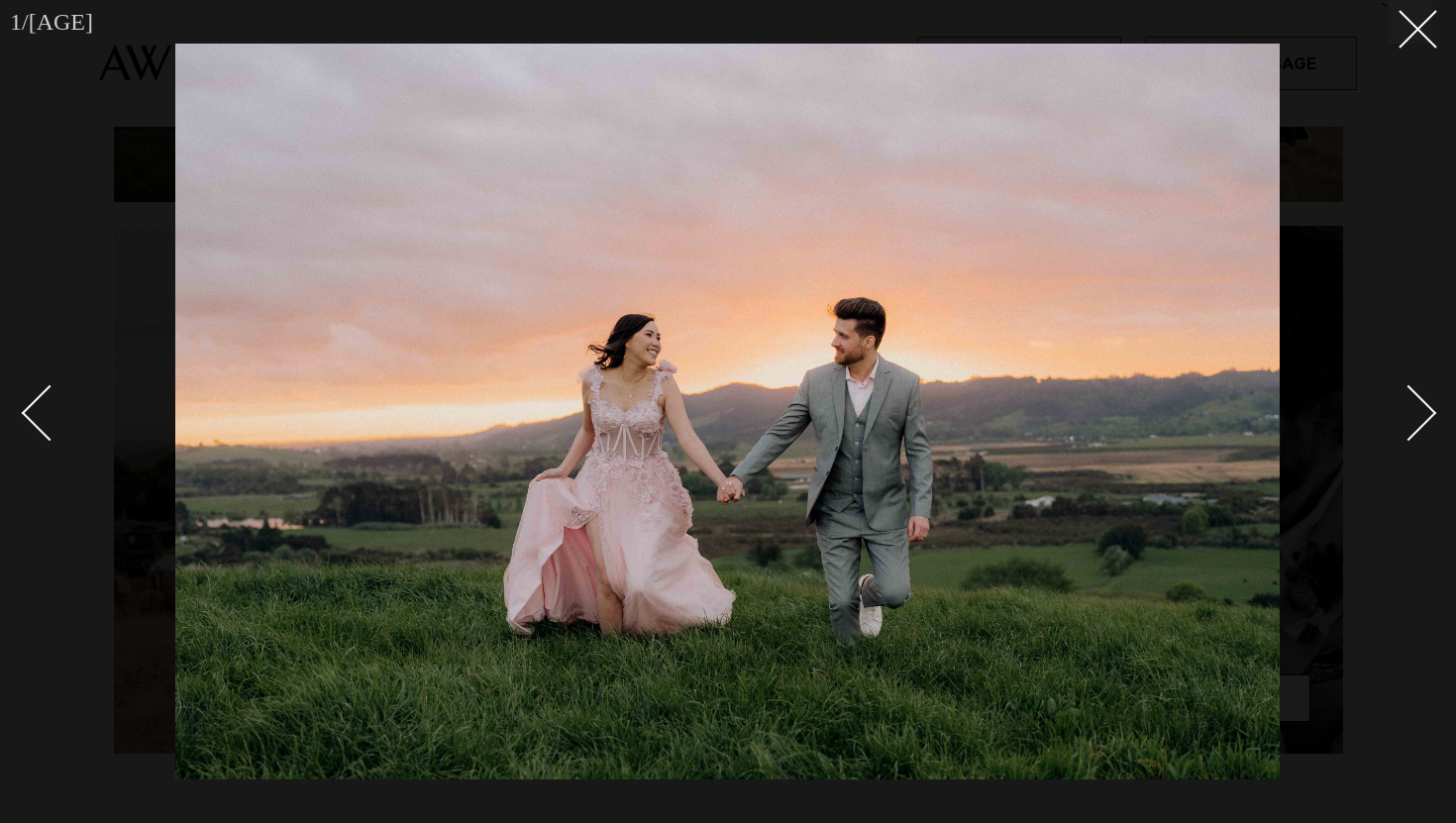 click at bounding box center [1408, 412] 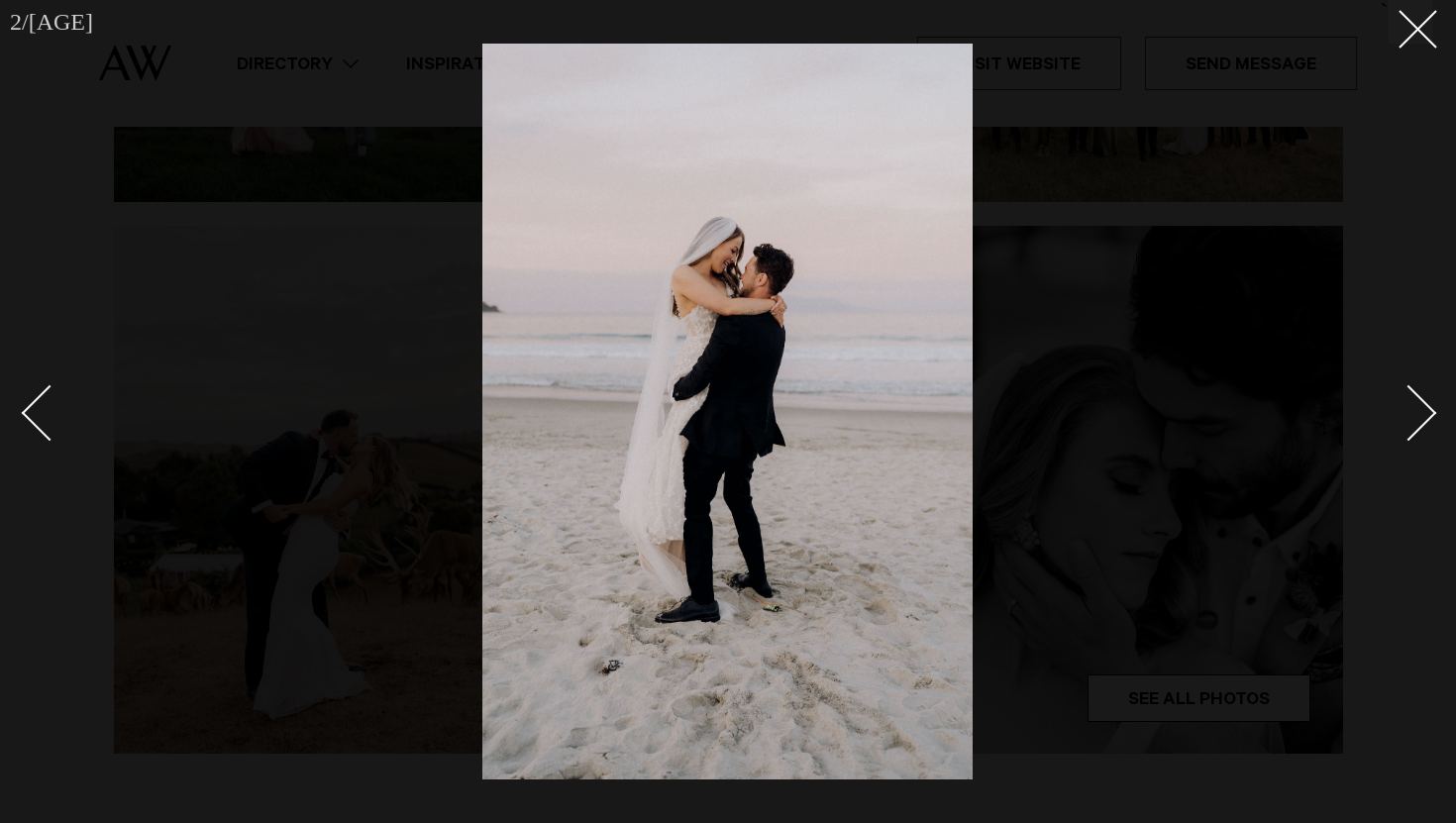 click at bounding box center [1408, 412] 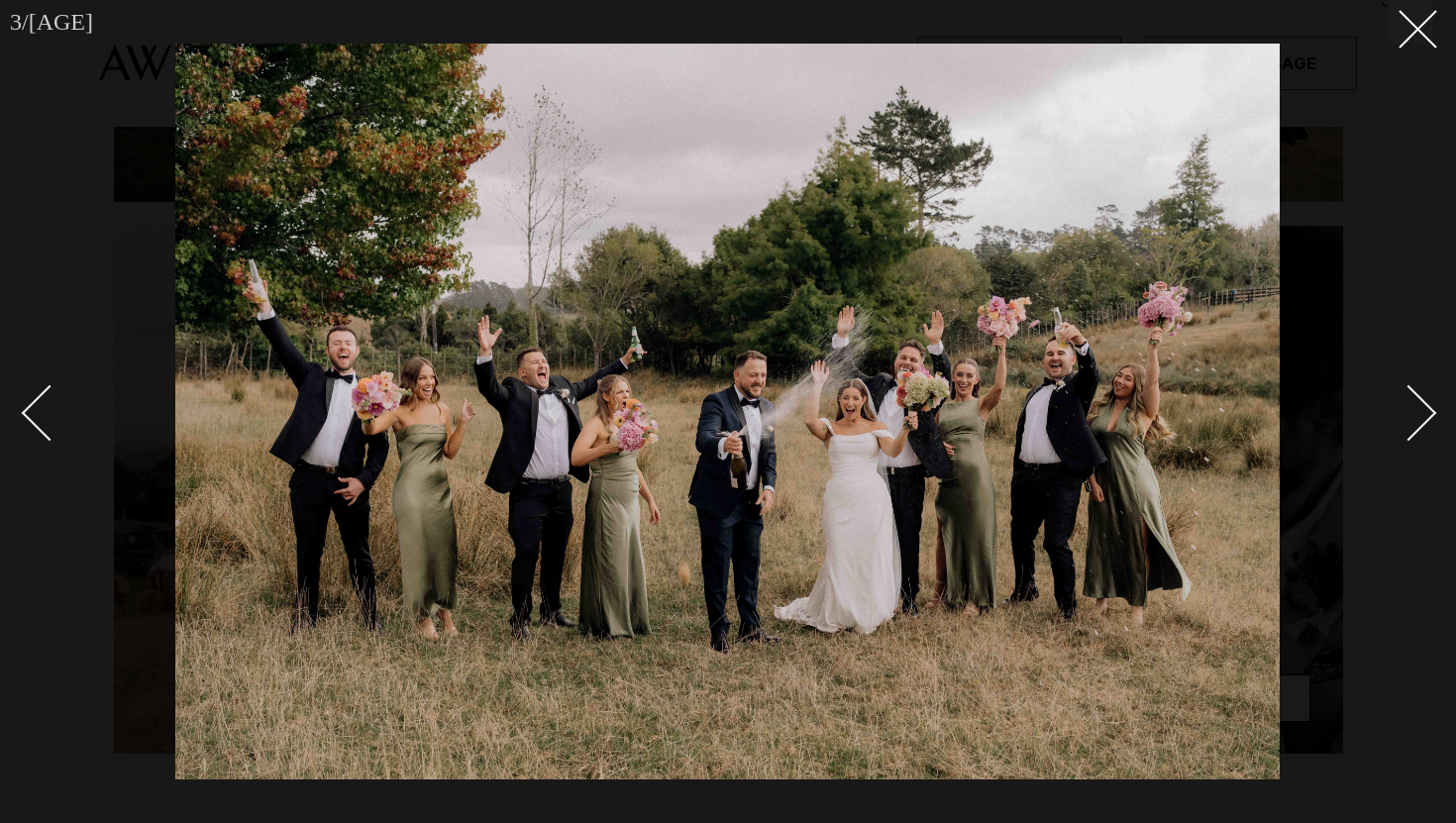 click at bounding box center [1408, 412] 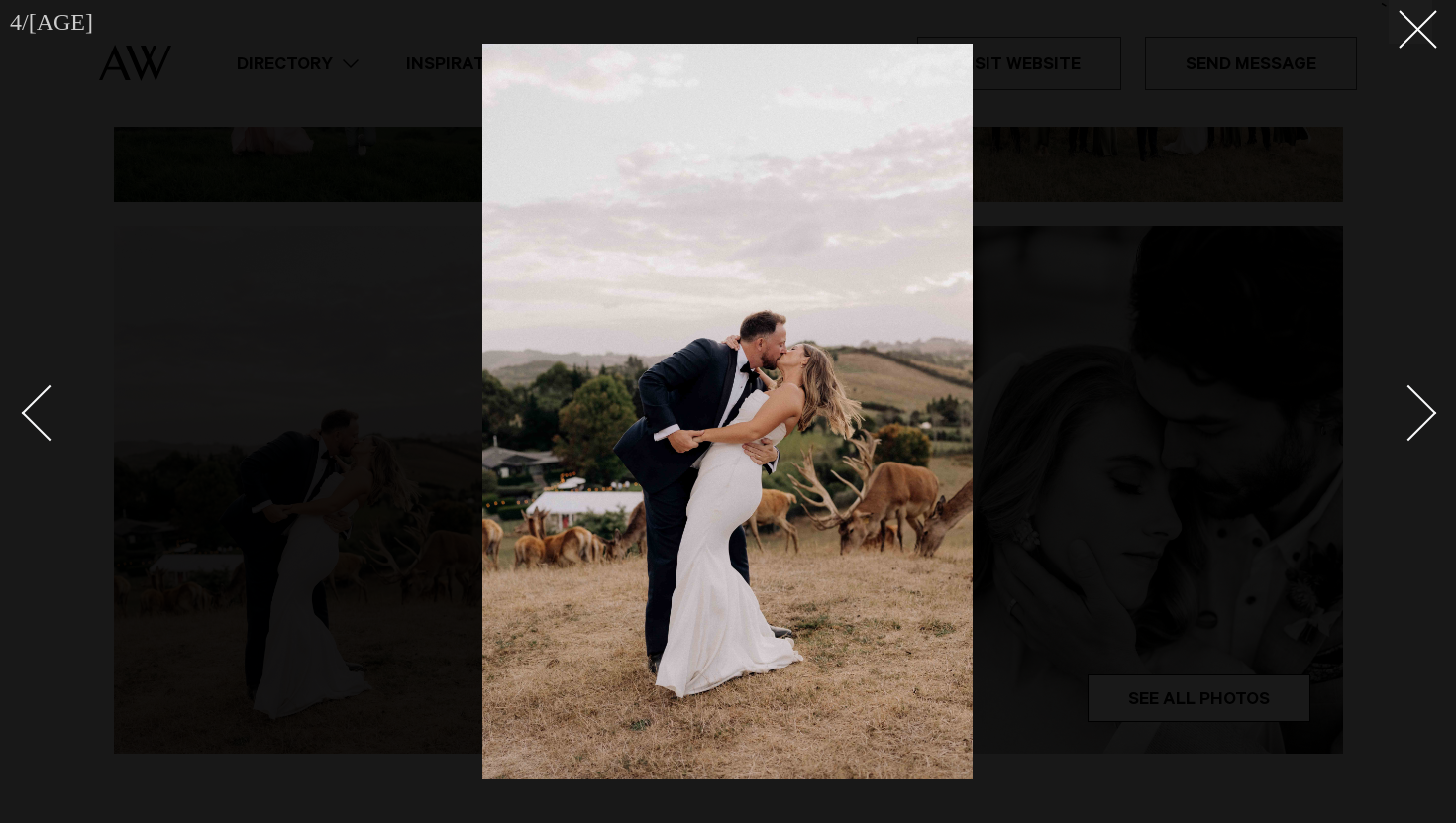 click at bounding box center (1408, 412) 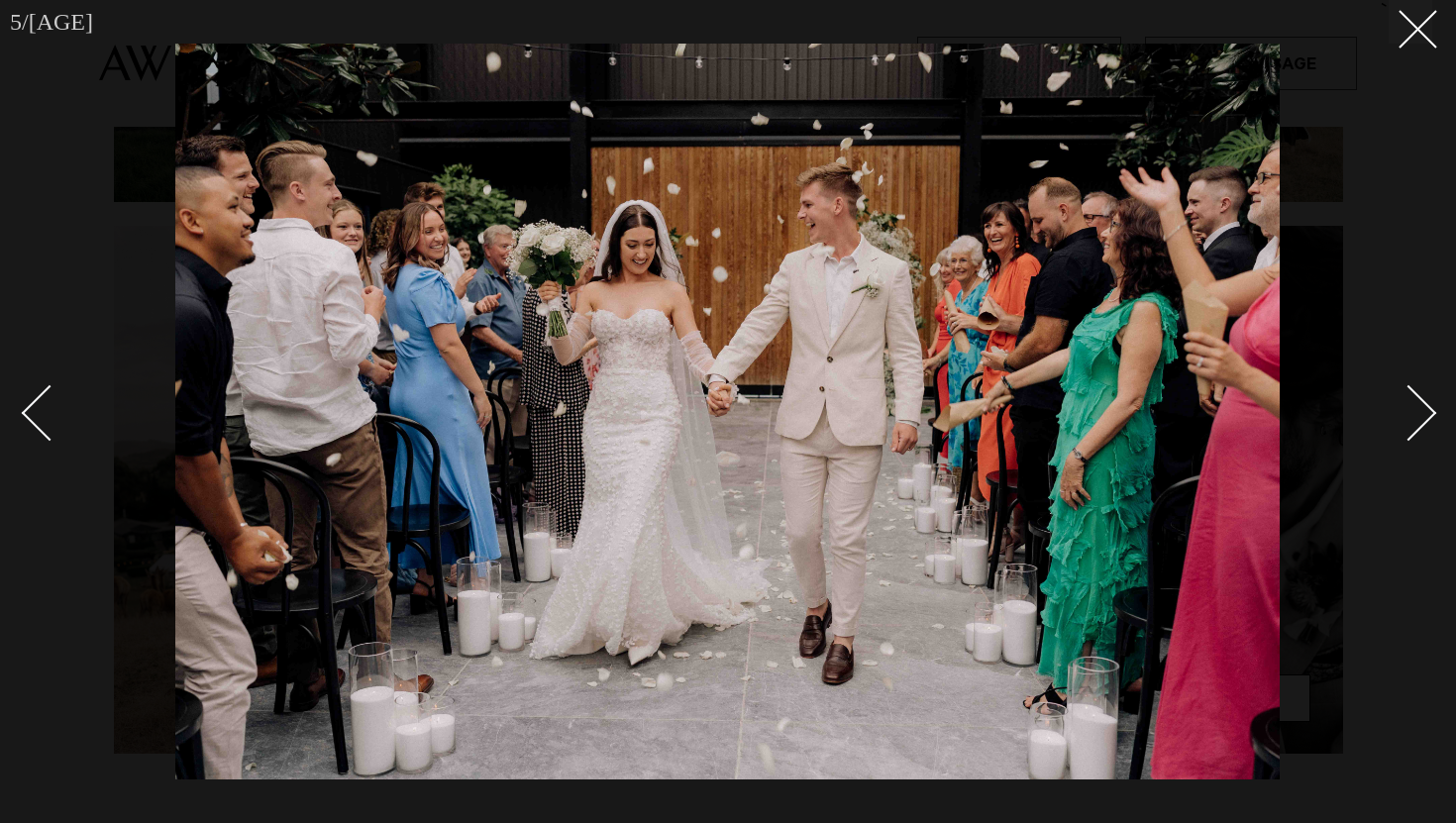 click at bounding box center [1408, 412] 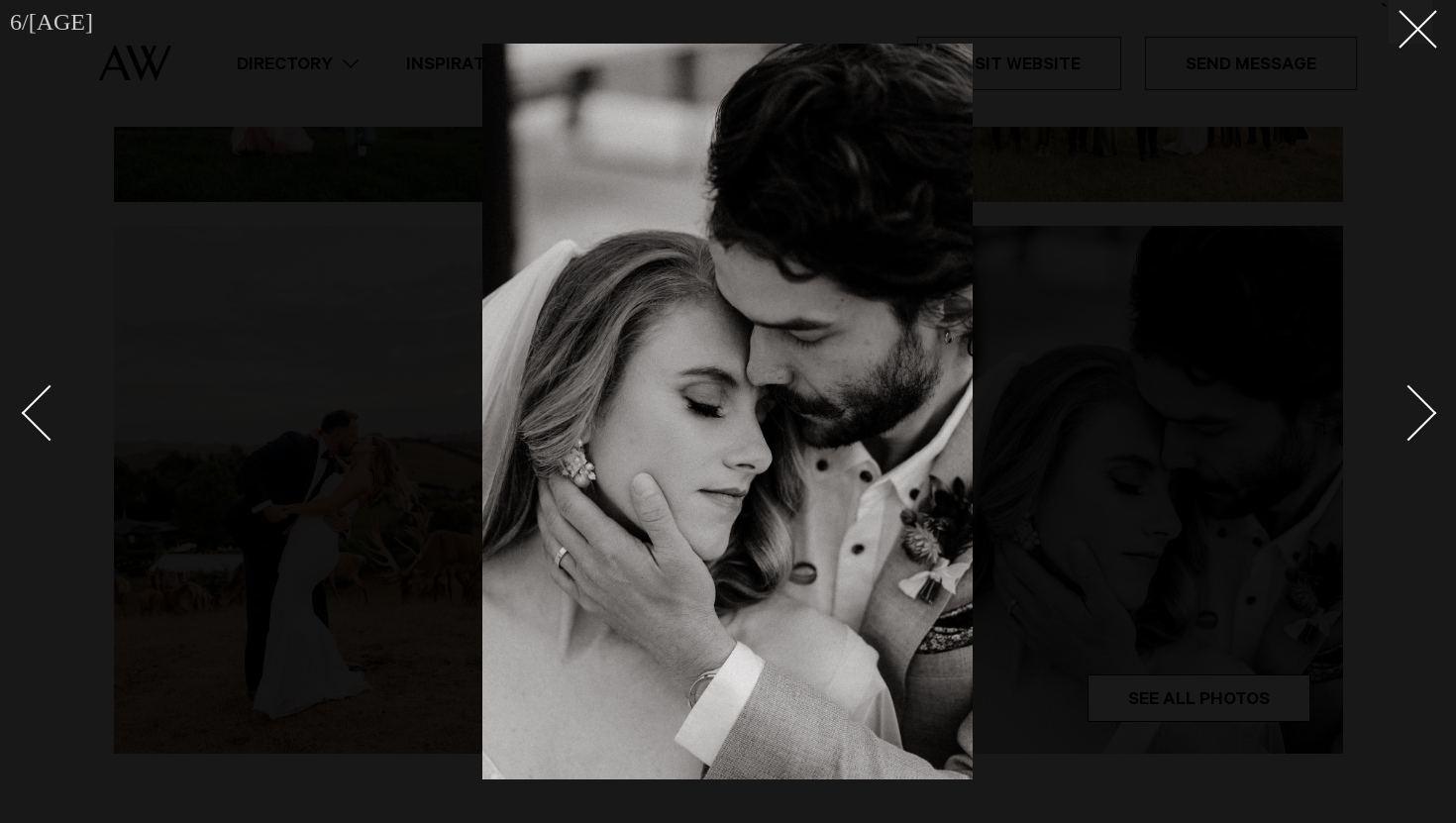 click at bounding box center [1408, 412] 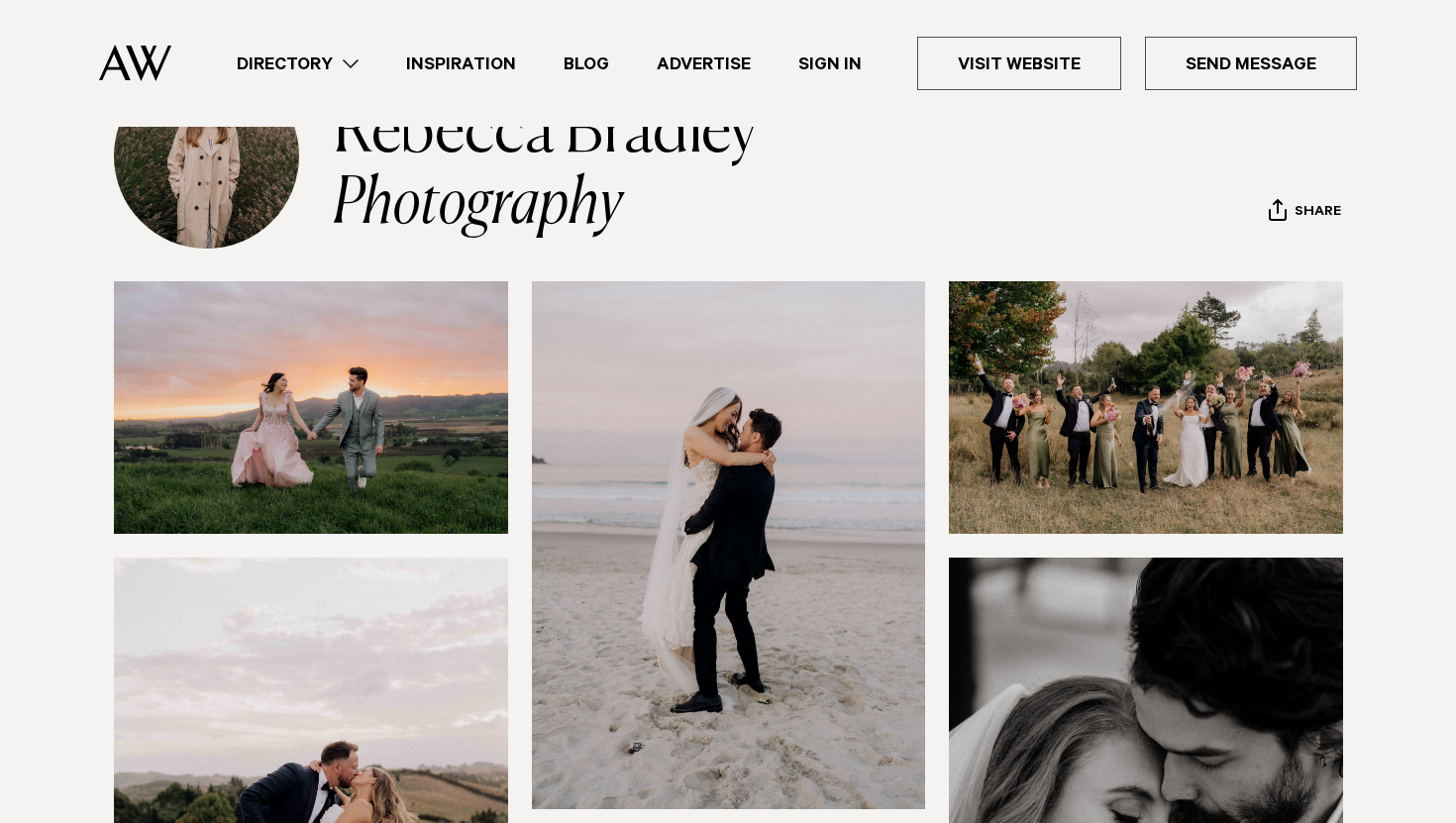 scroll, scrollTop: 0, scrollLeft: 0, axis: both 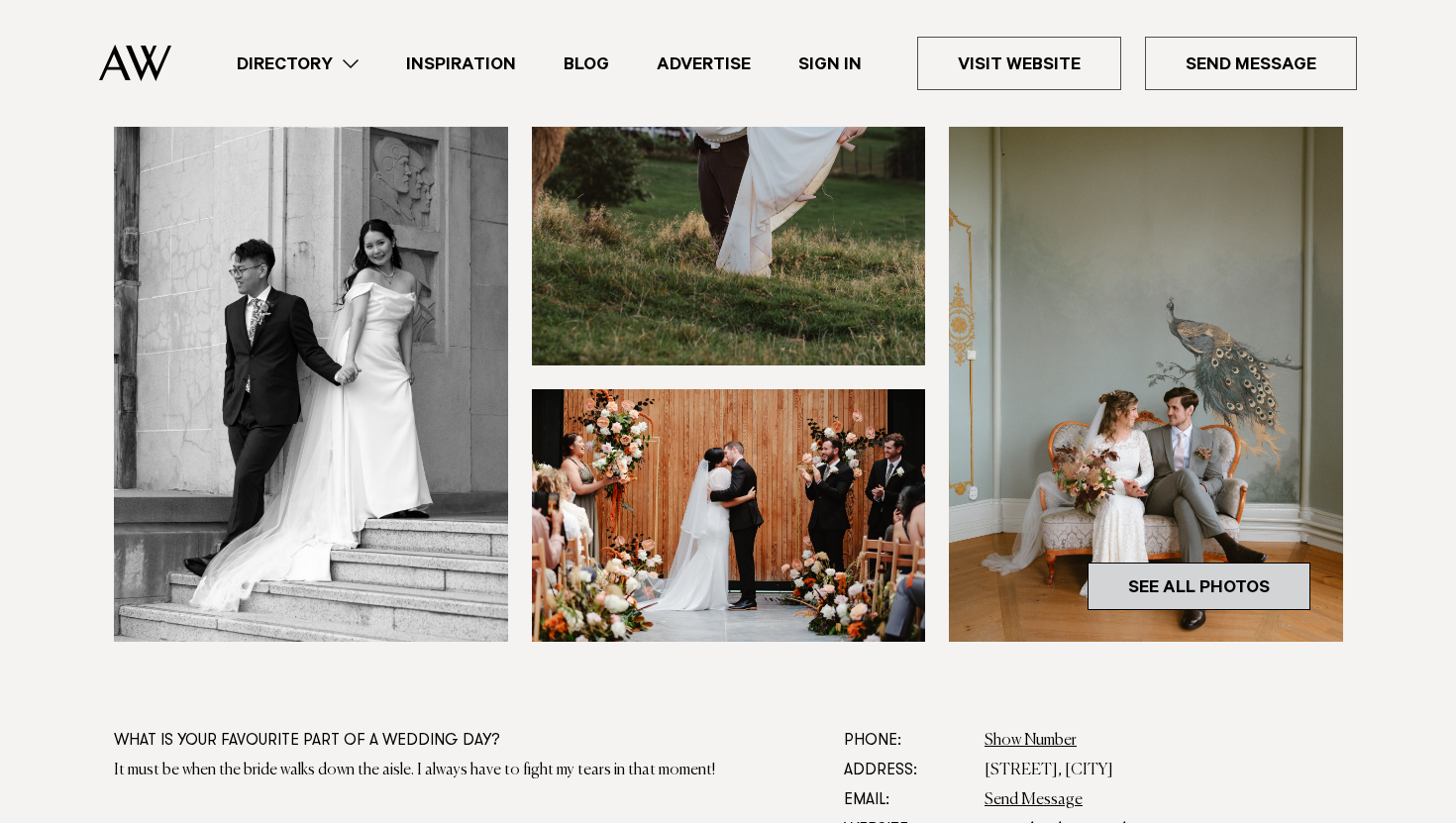 click on "See All Photos" at bounding box center [1198, 586] 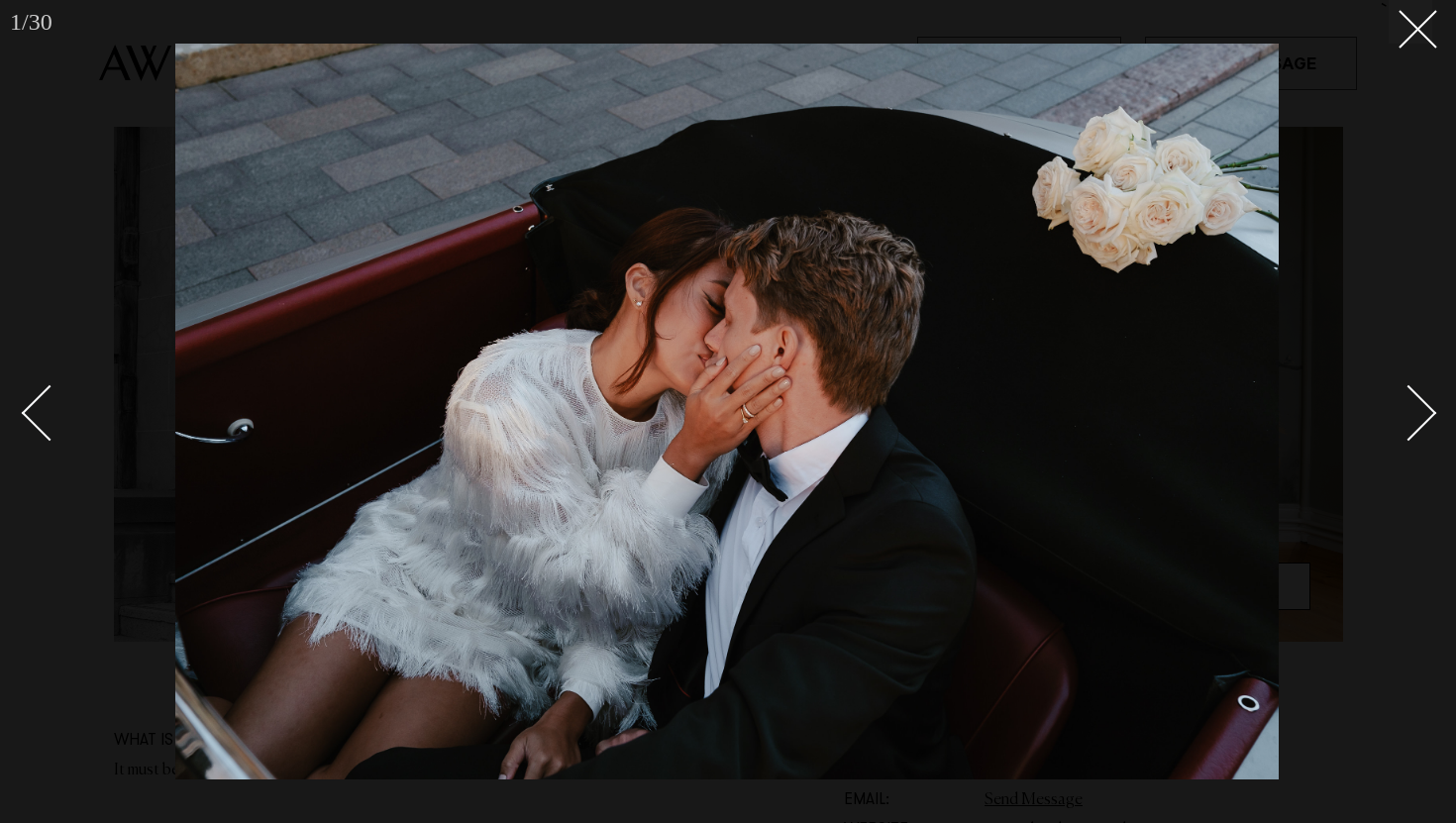 click at bounding box center [1408, 412] 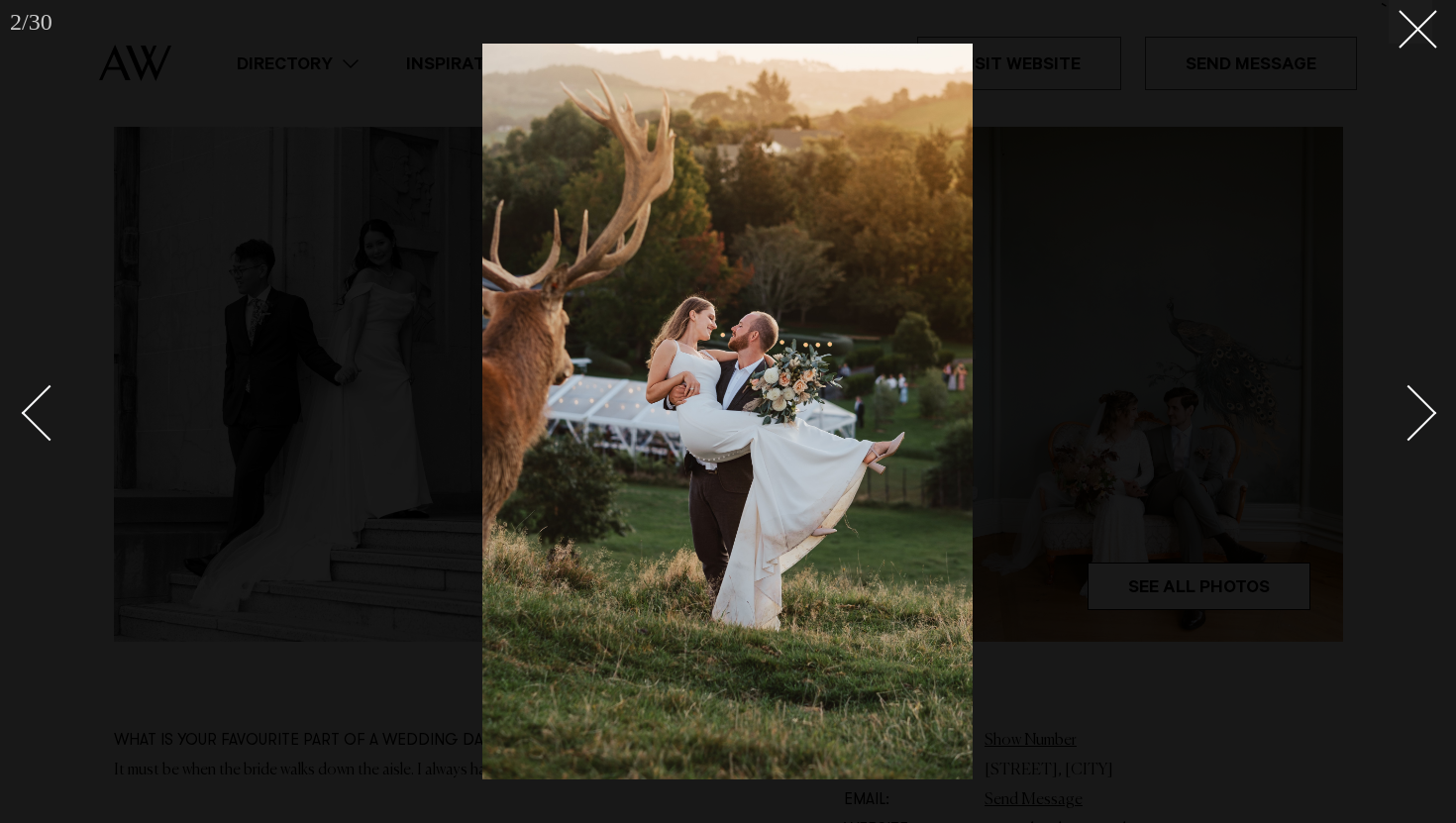click at bounding box center [1408, 412] 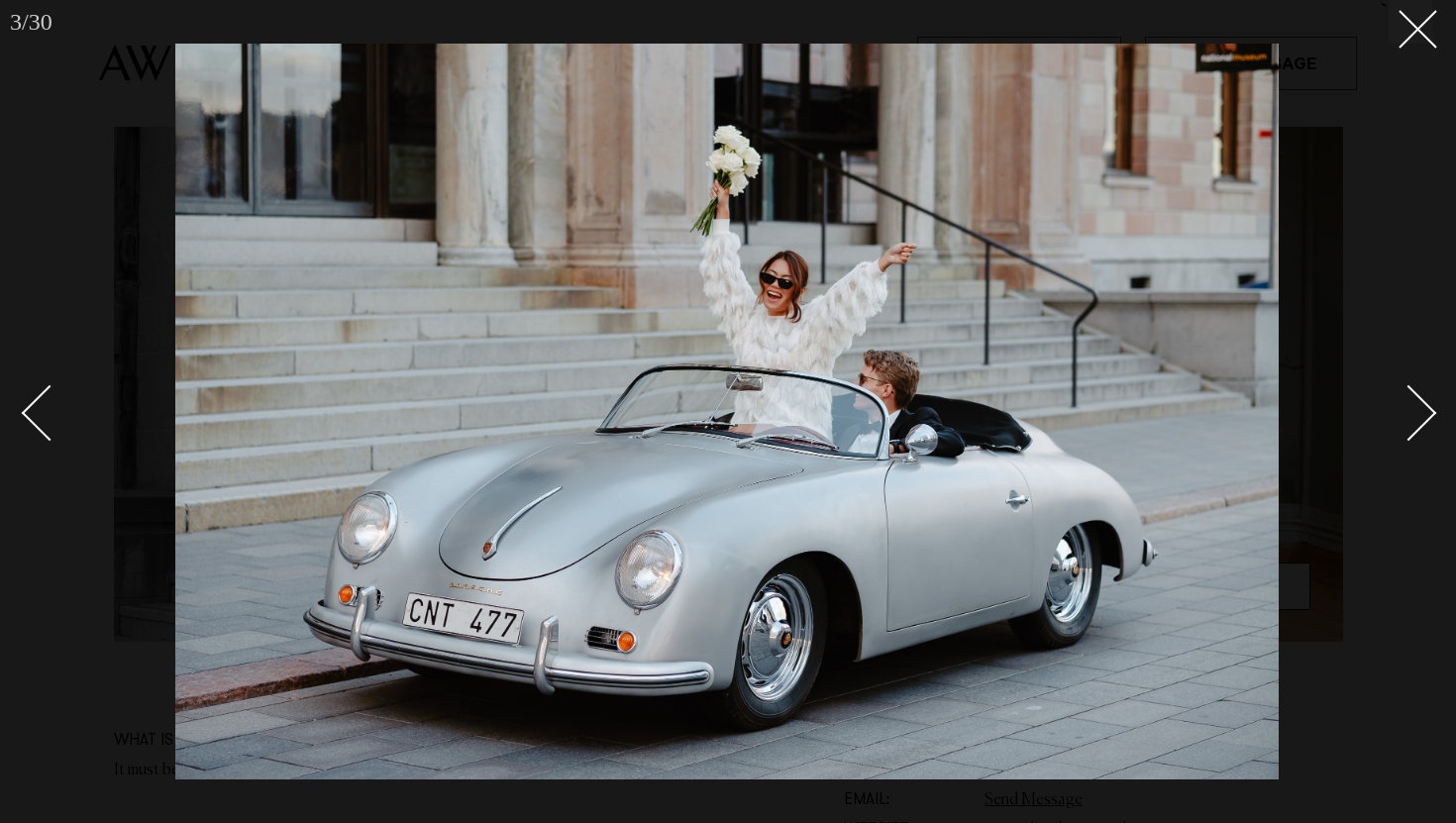 click at bounding box center (1408, 412) 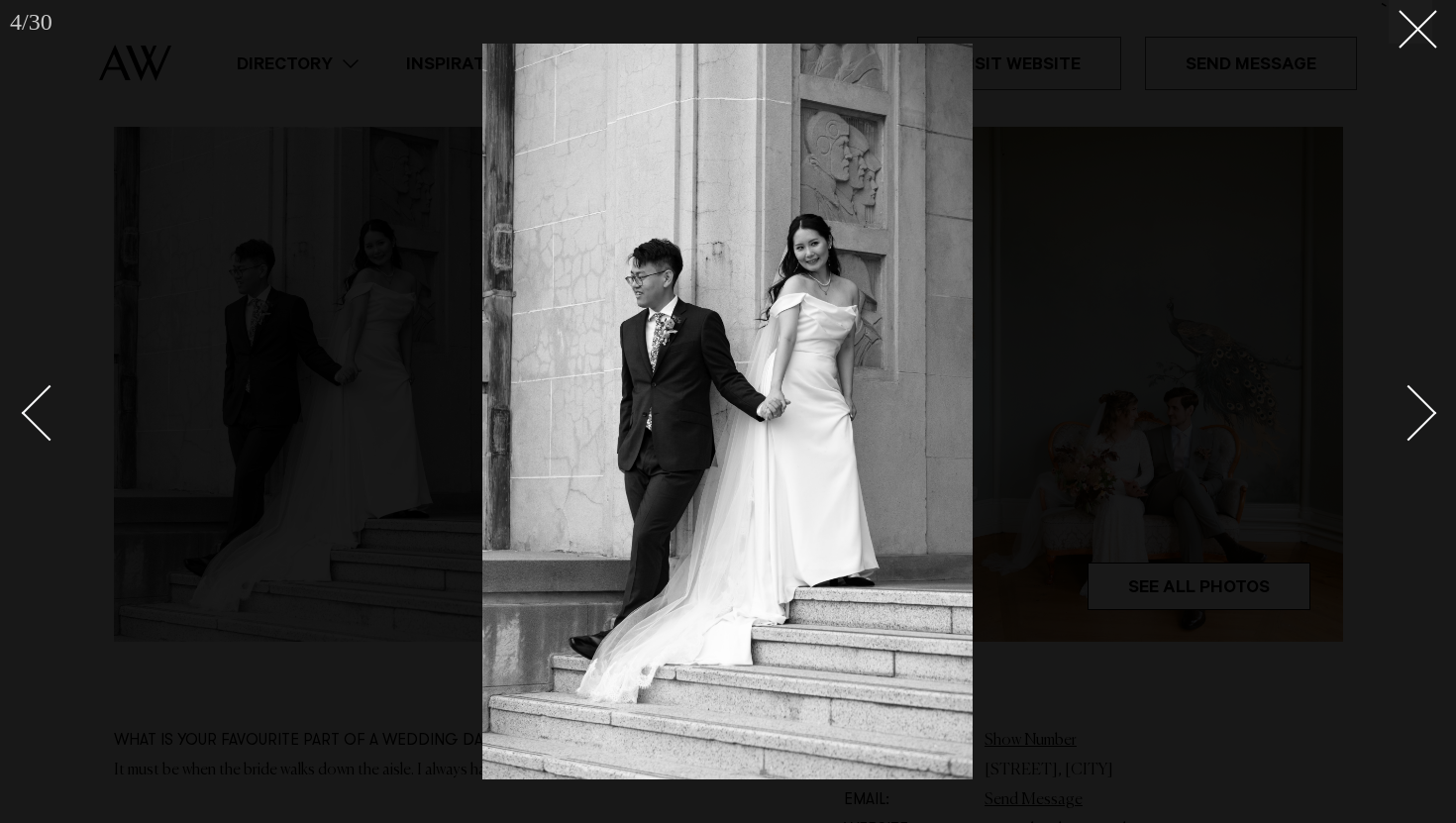 click at bounding box center (1408, 412) 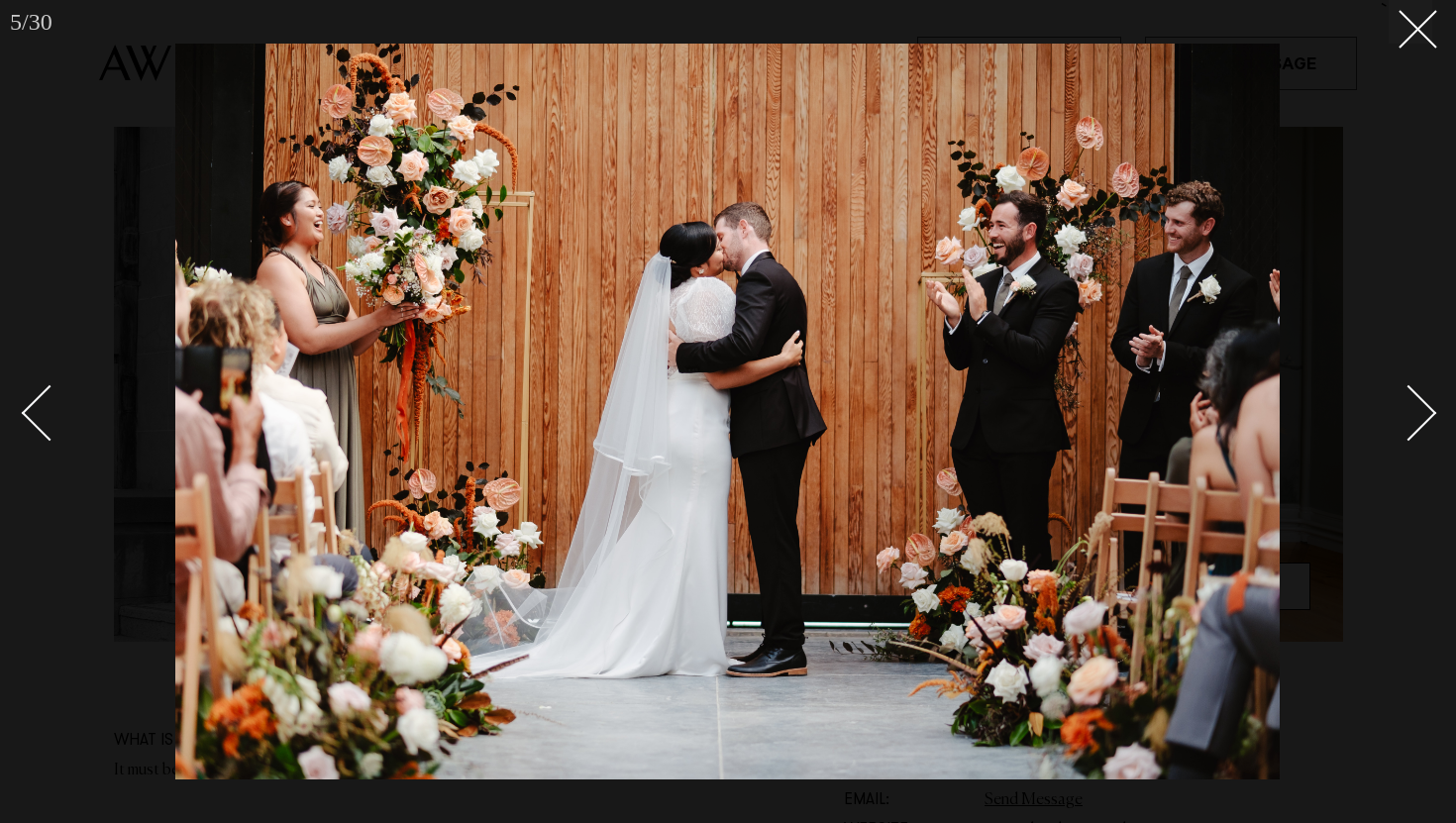 click at bounding box center (1408, 412) 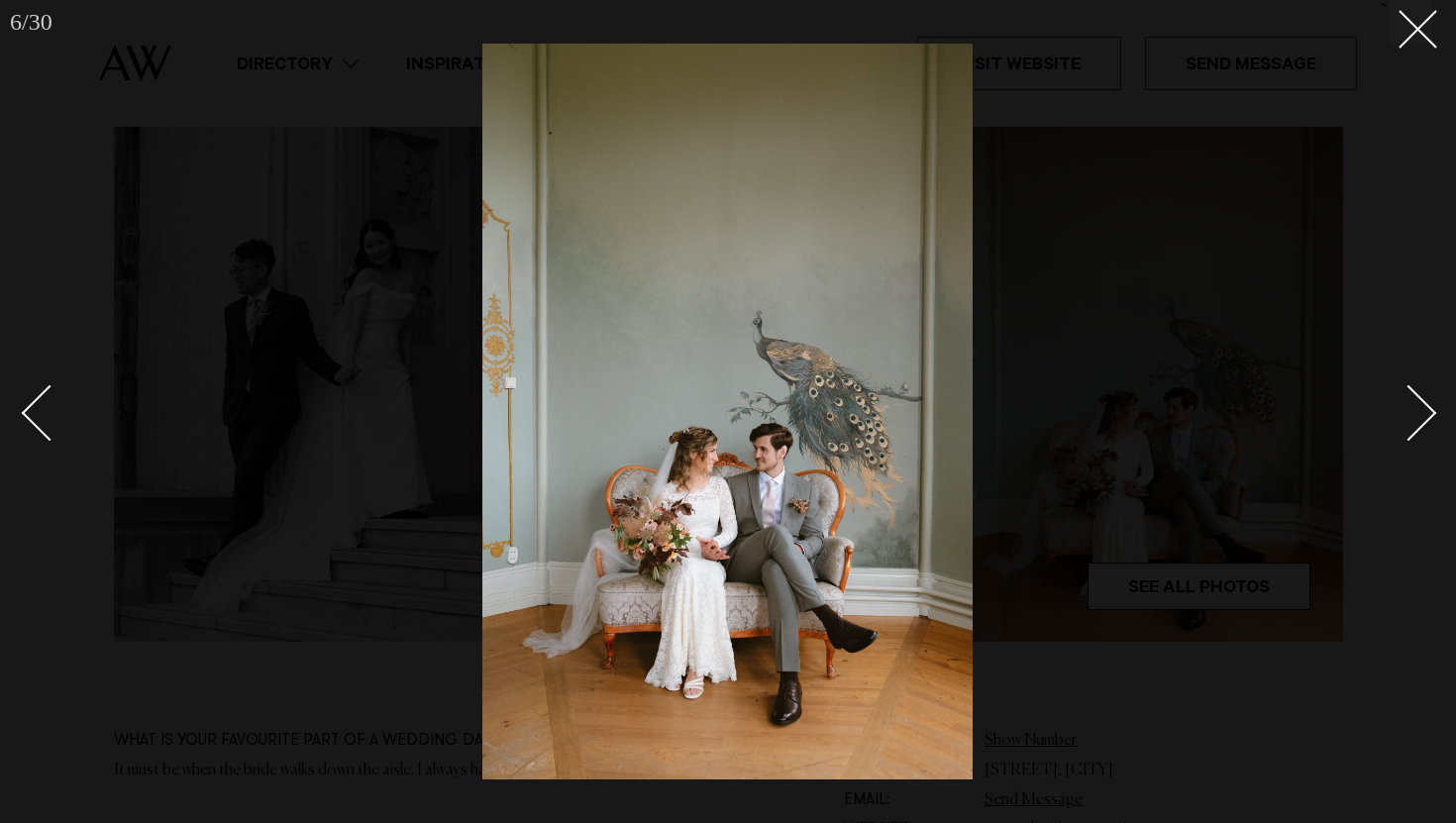 click at bounding box center (1408, 412) 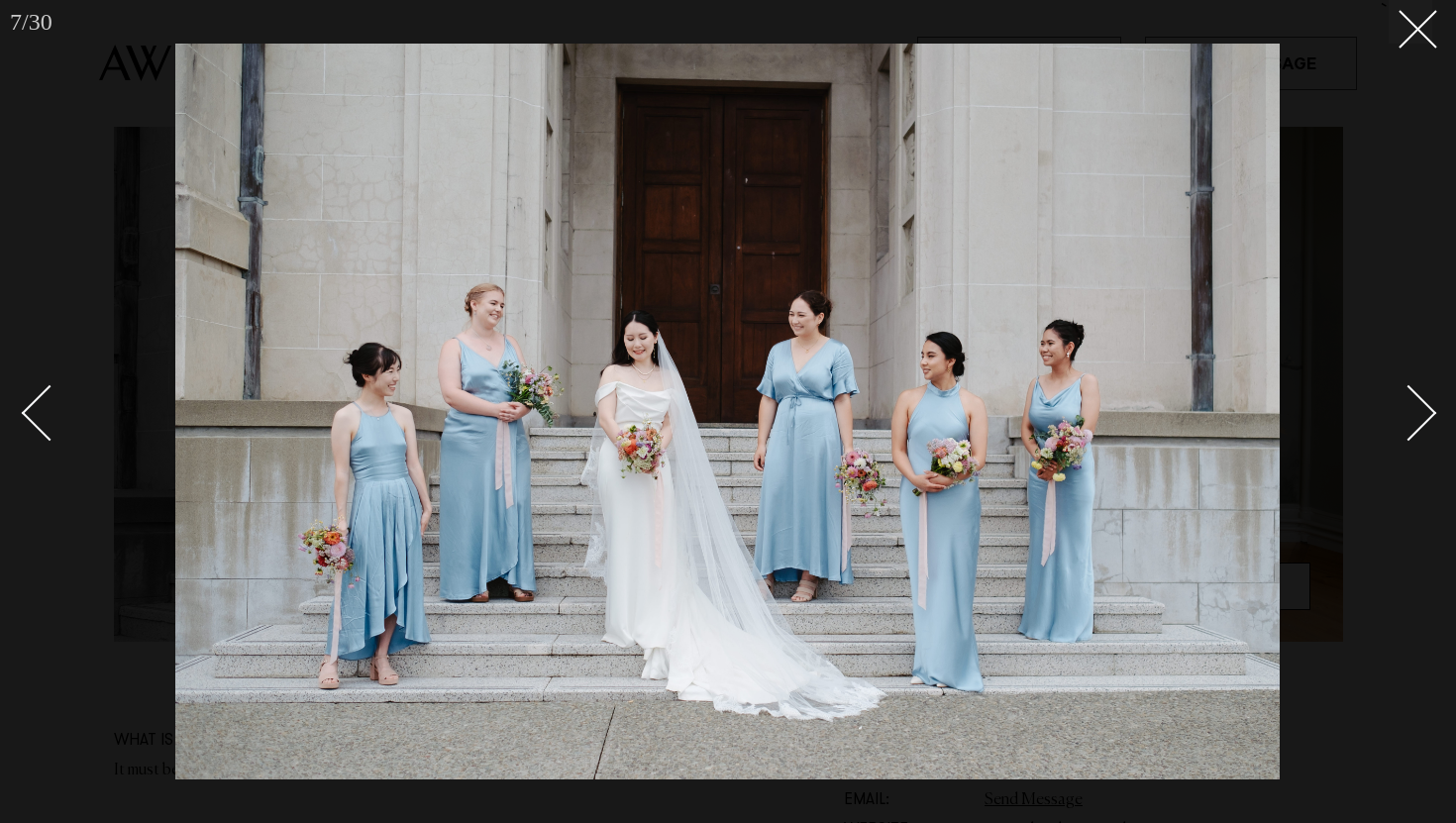 click at bounding box center (1408, 412) 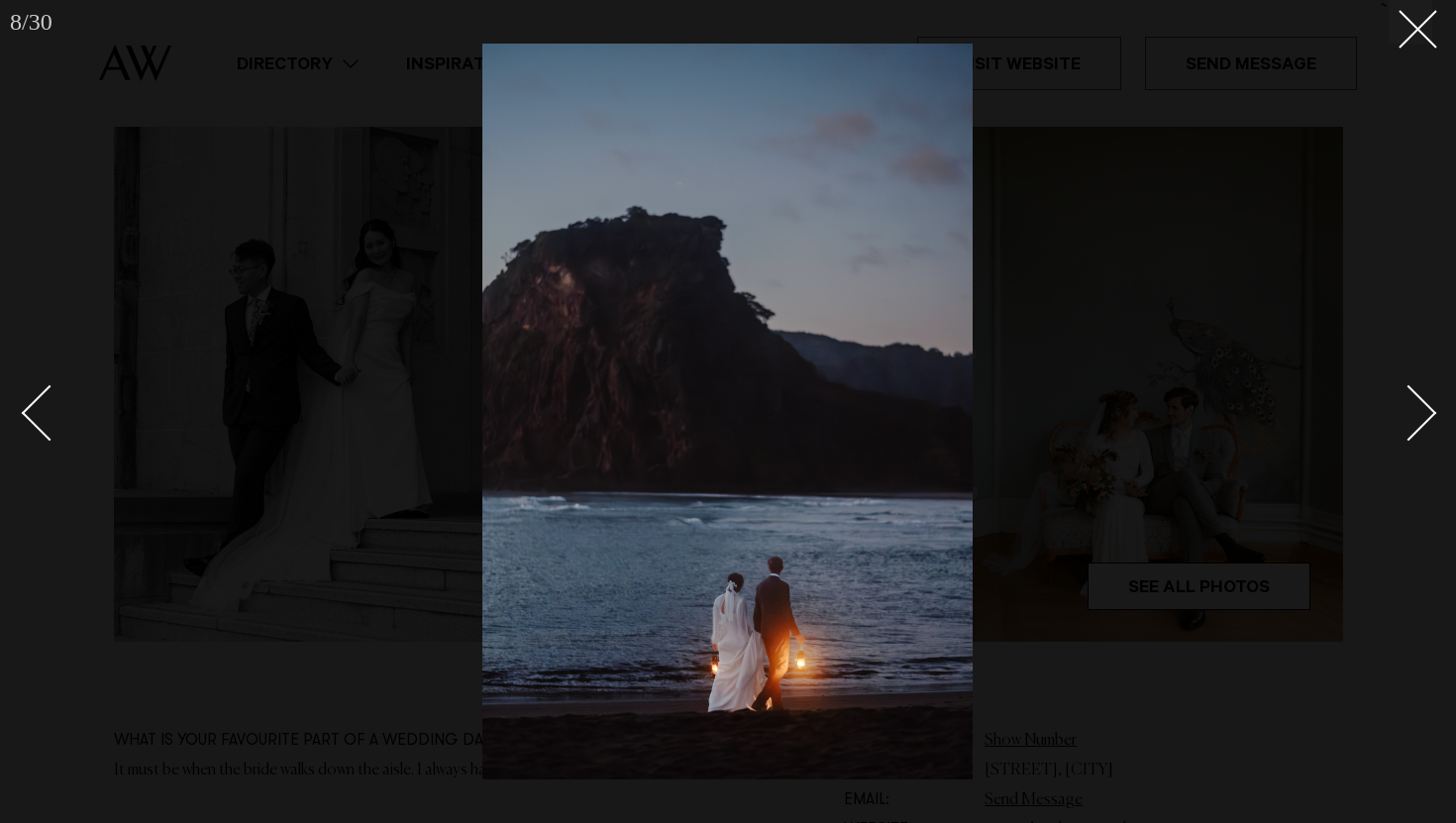 click at bounding box center (1408, 412) 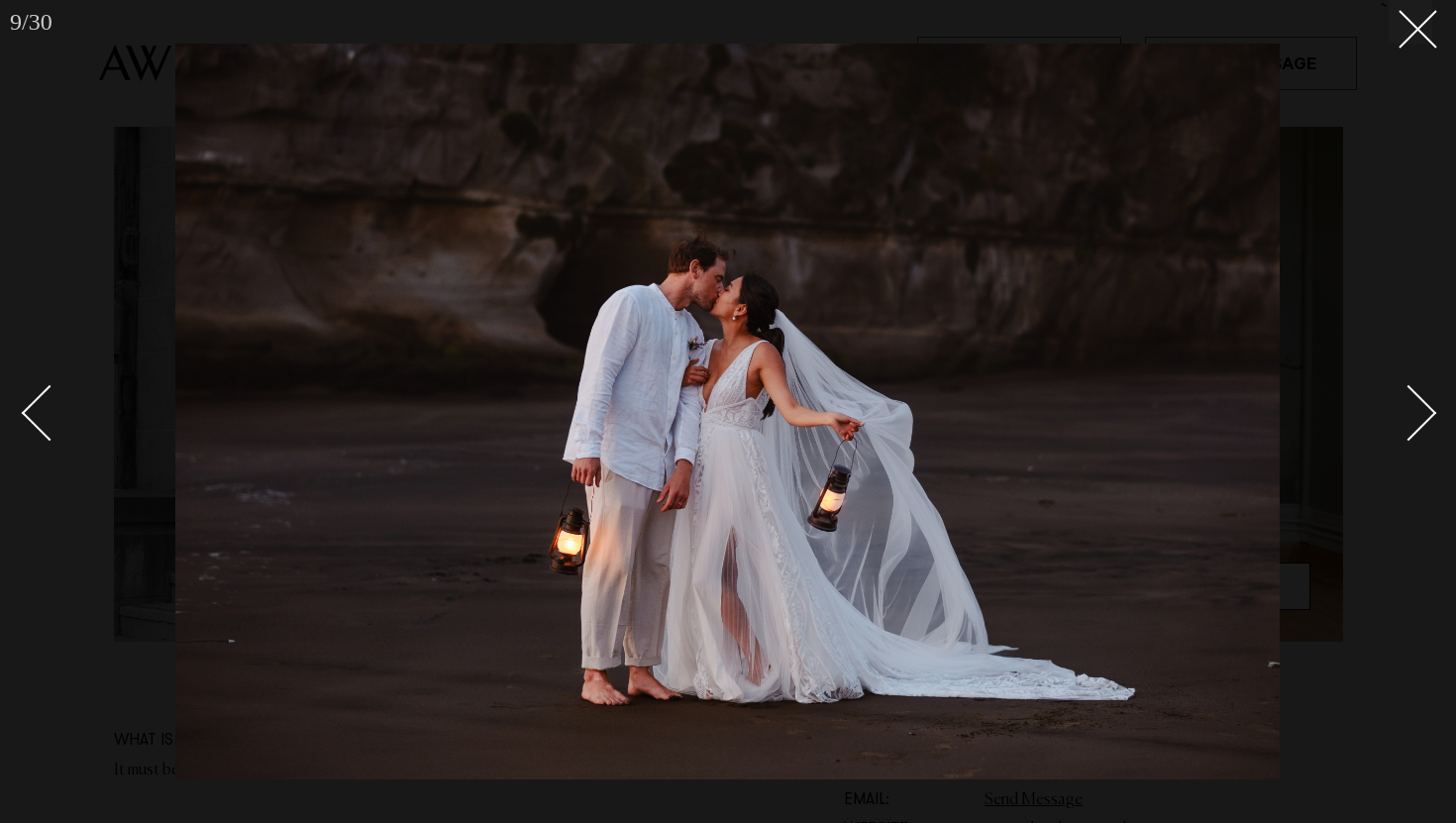 click at bounding box center [1408, 412] 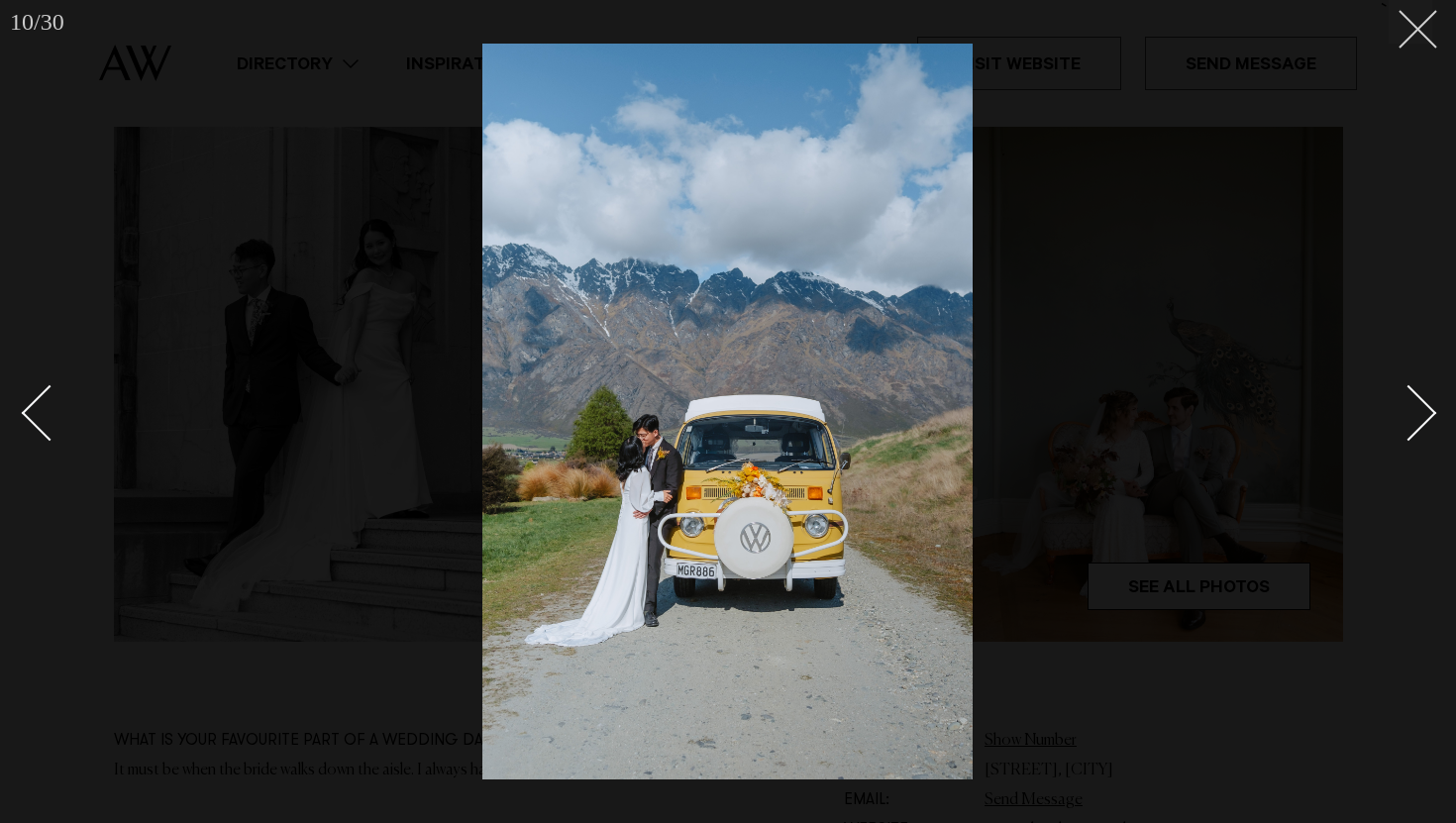 click 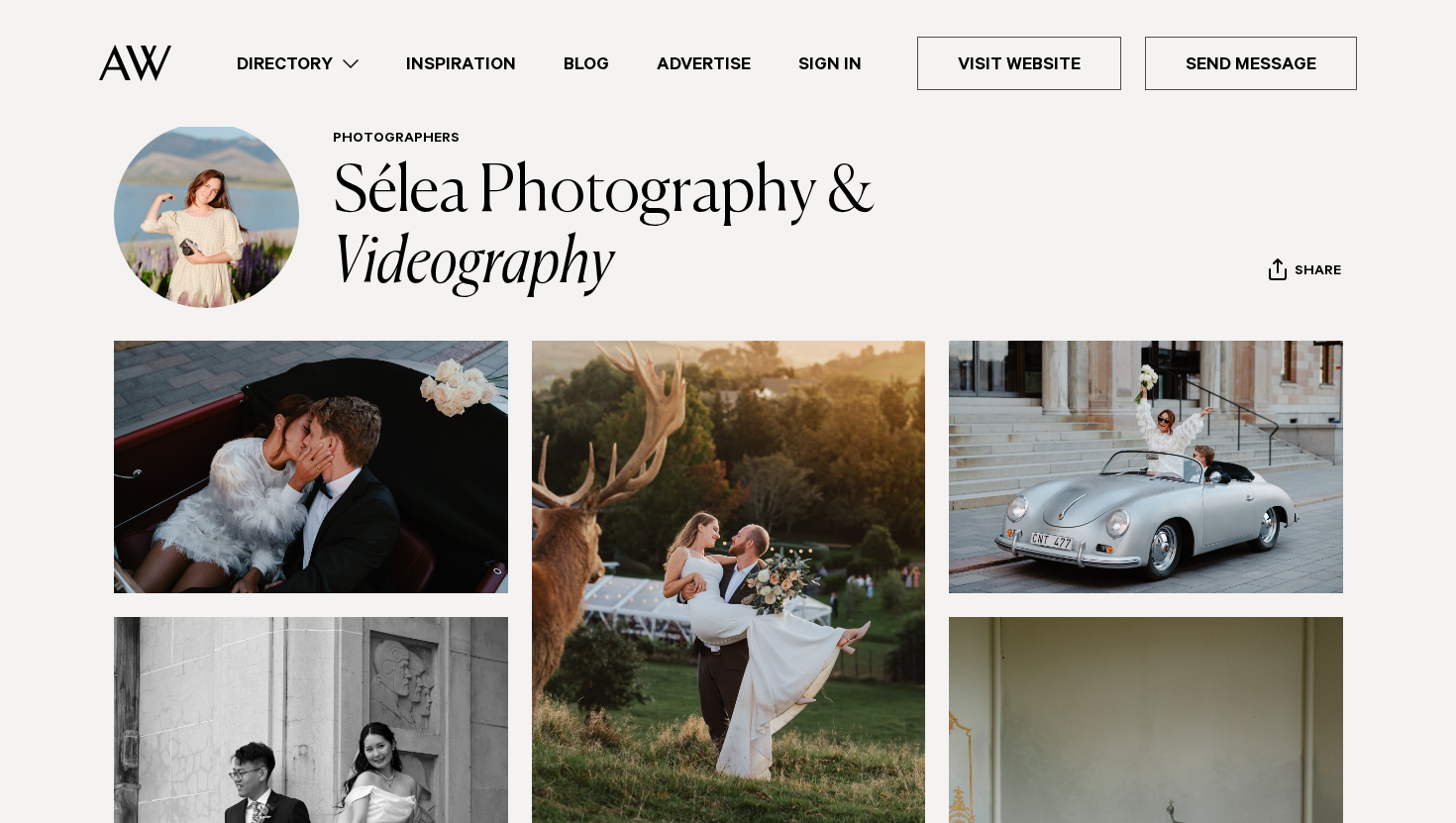 scroll, scrollTop: 0, scrollLeft: 0, axis: both 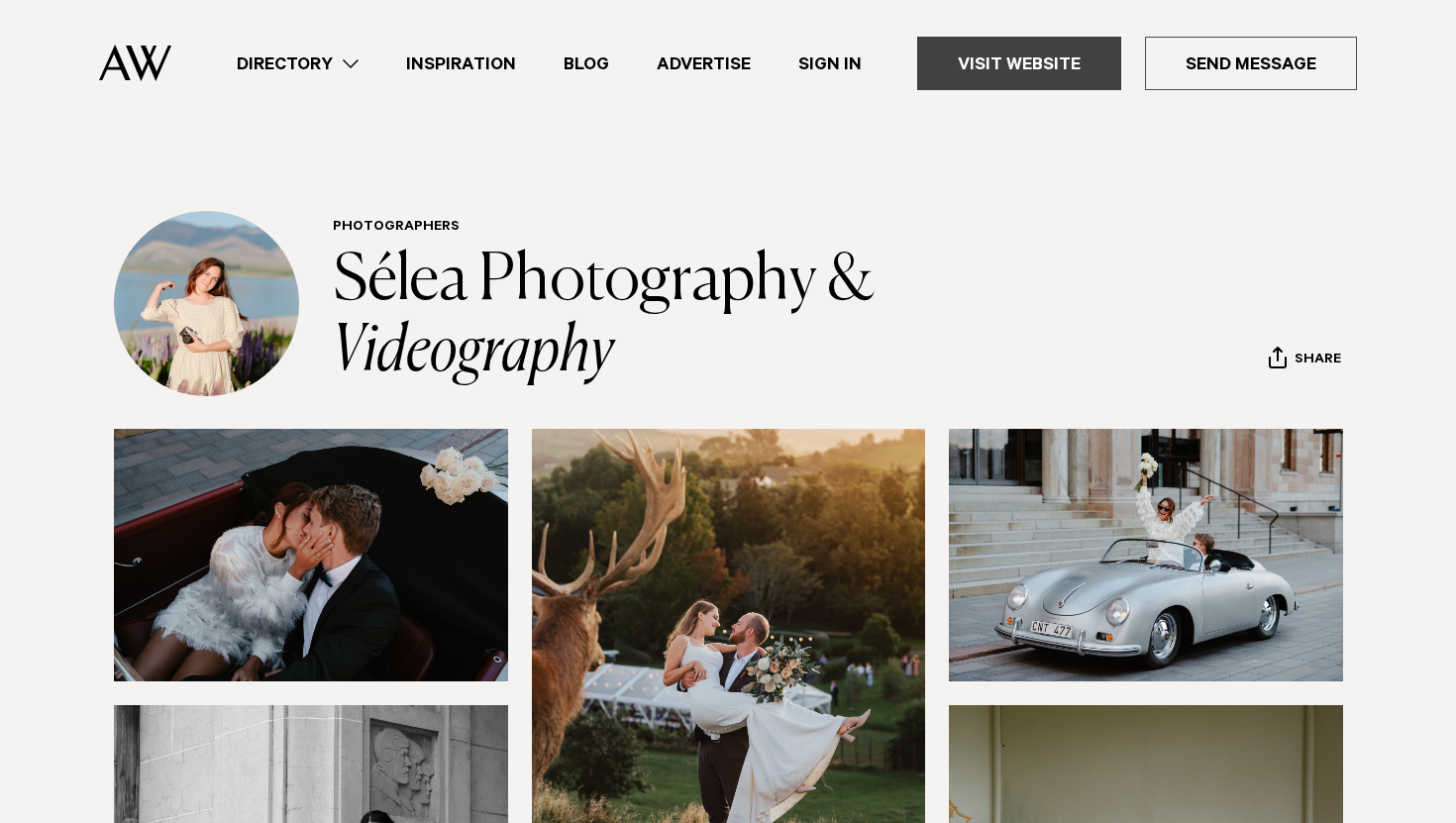 click on "Visit Website" at bounding box center (1019, 63) 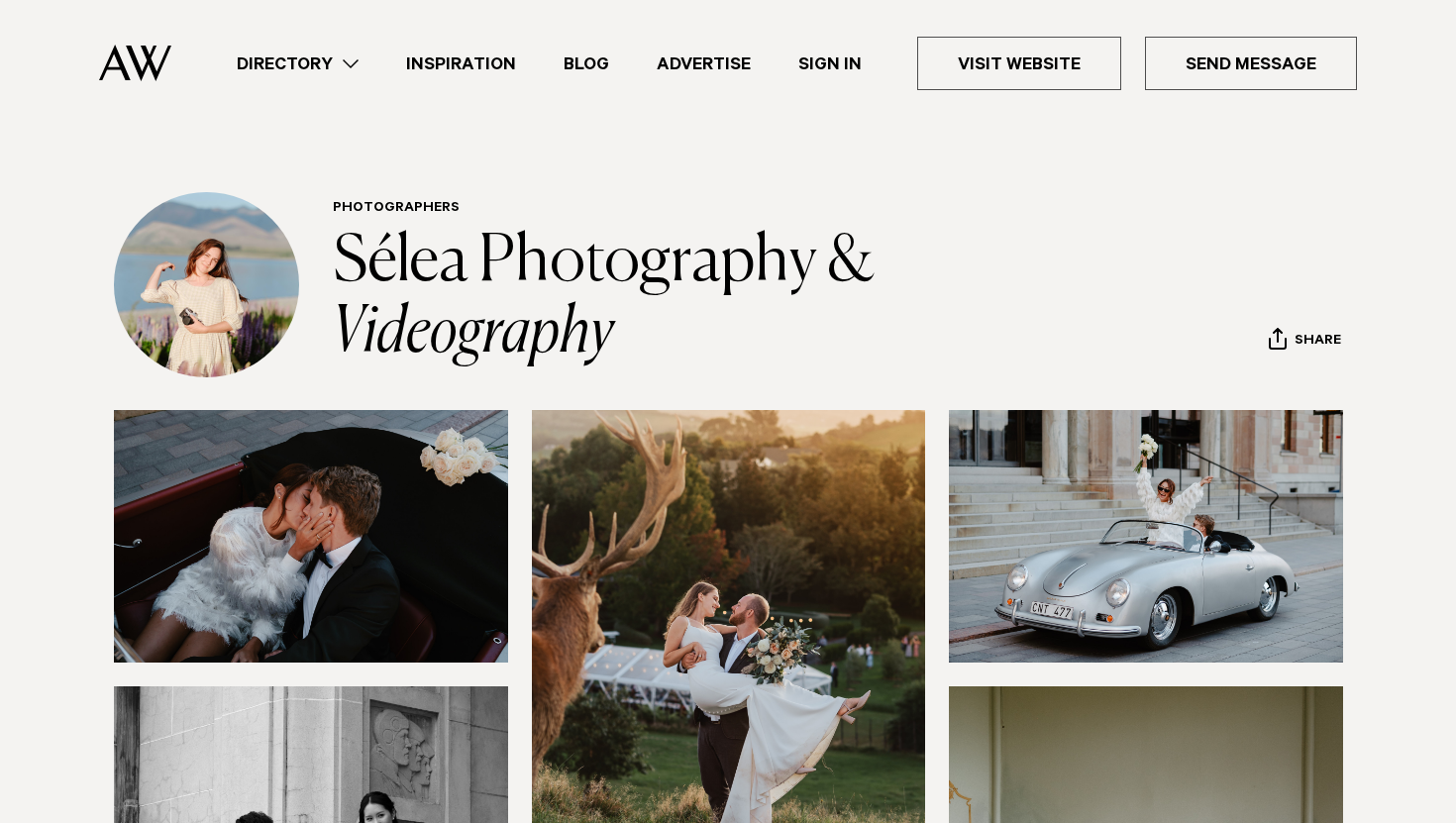scroll, scrollTop: 0, scrollLeft: 0, axis: both 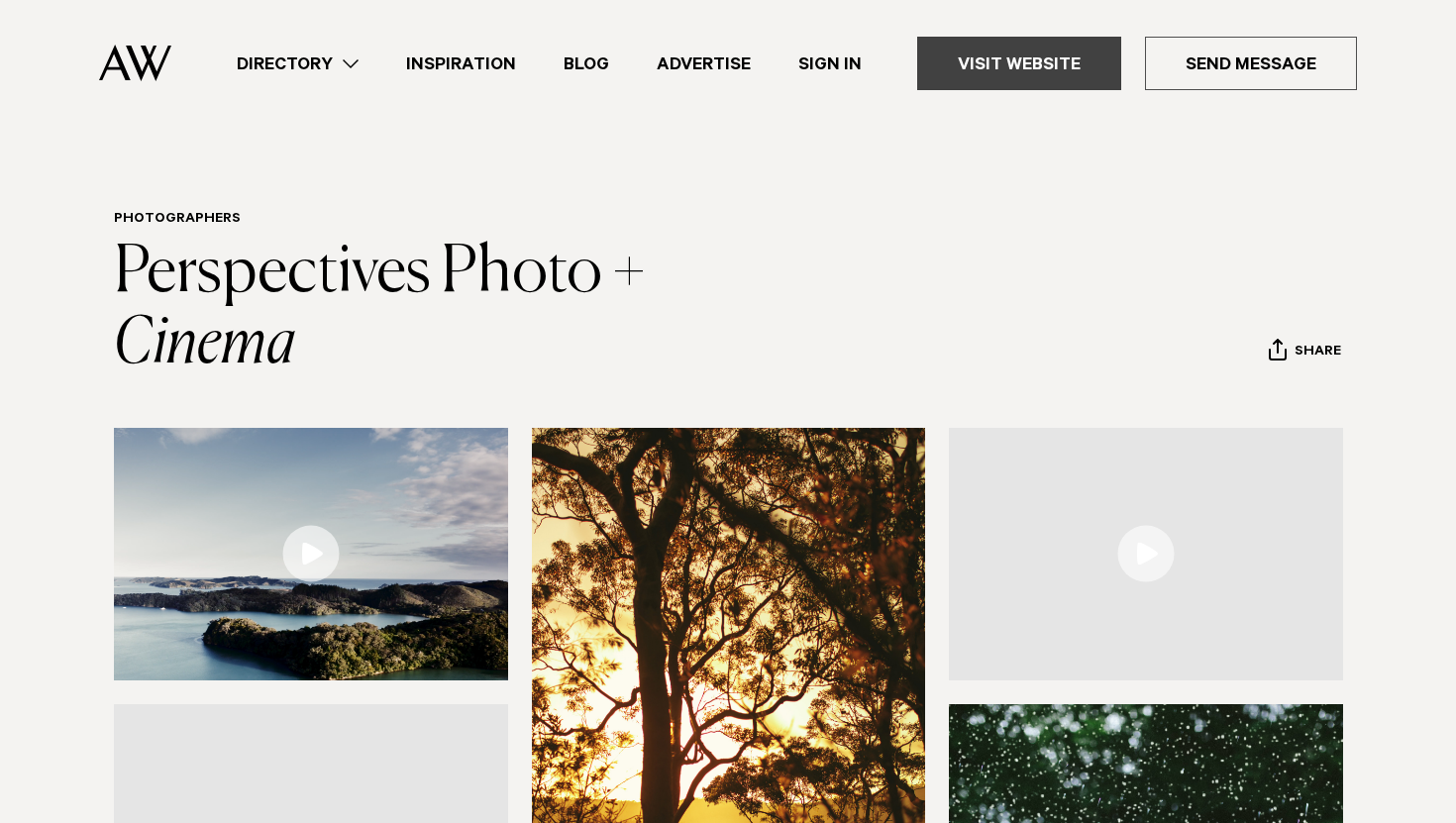 click on "Visit Website" at bounding box center (1019, 63) 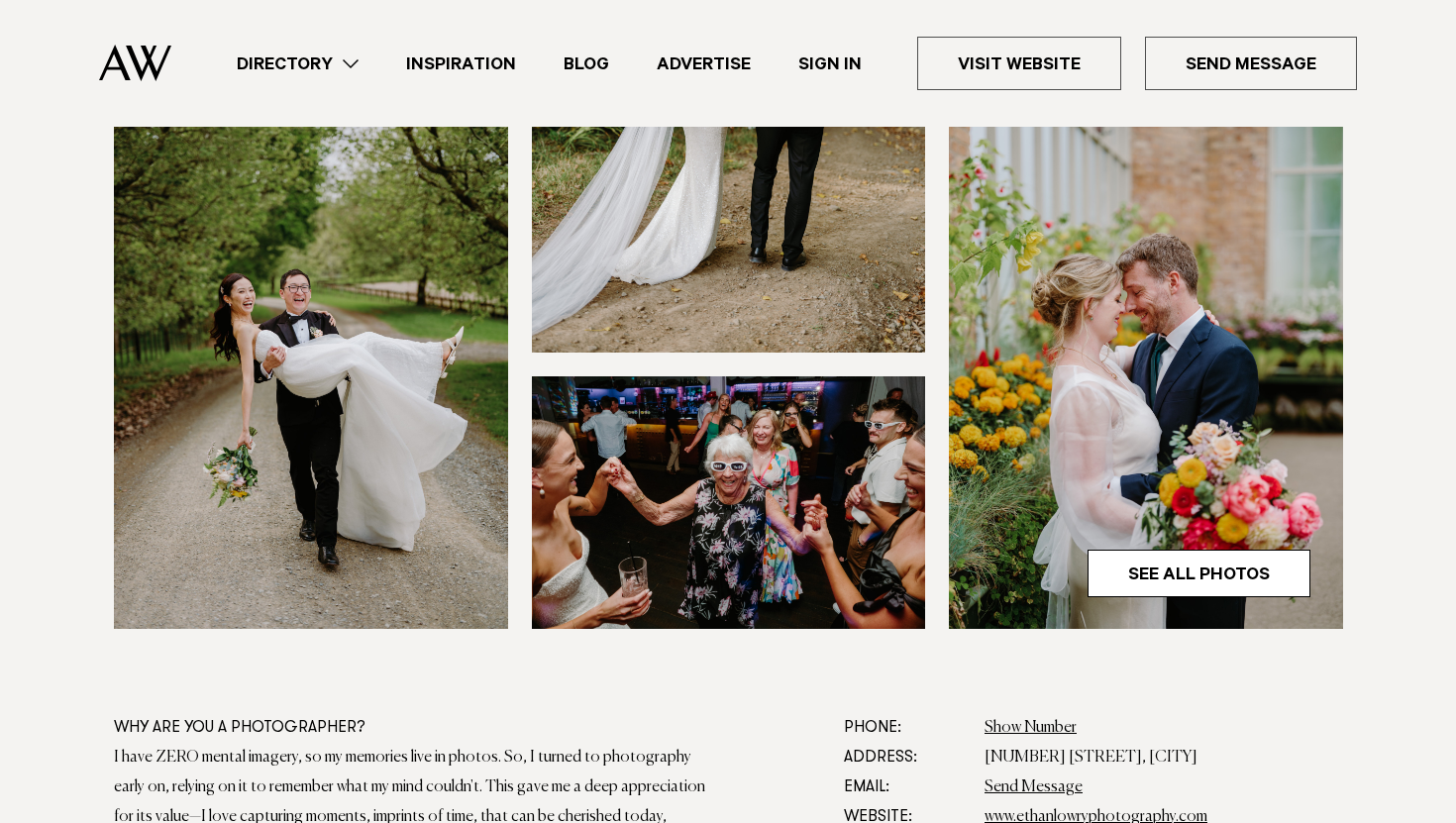scroll, scrollTop: 0, scrollLeft: 0, axis: both 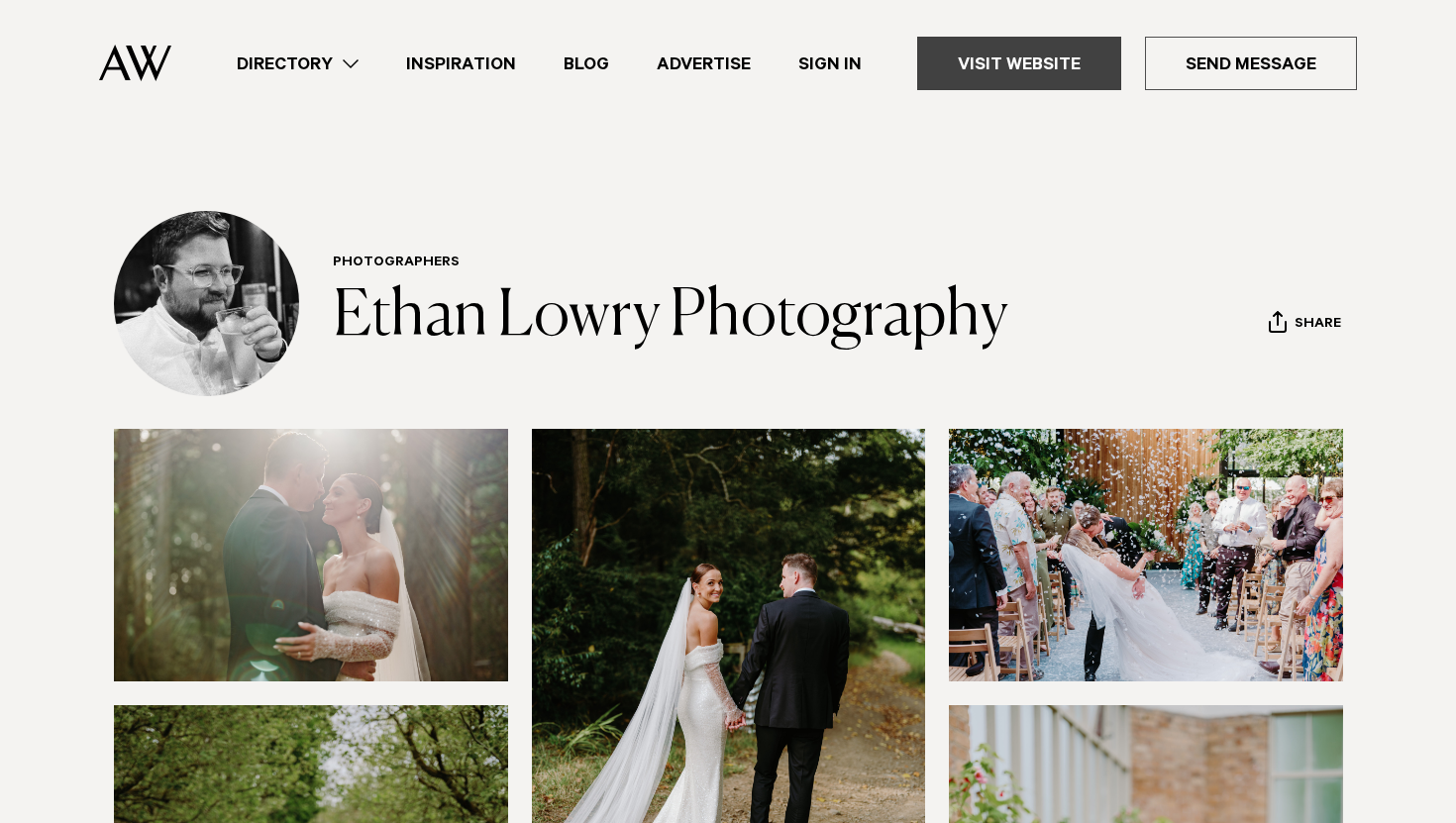 click on "Visit Website" at bounding box center (1019, 63) 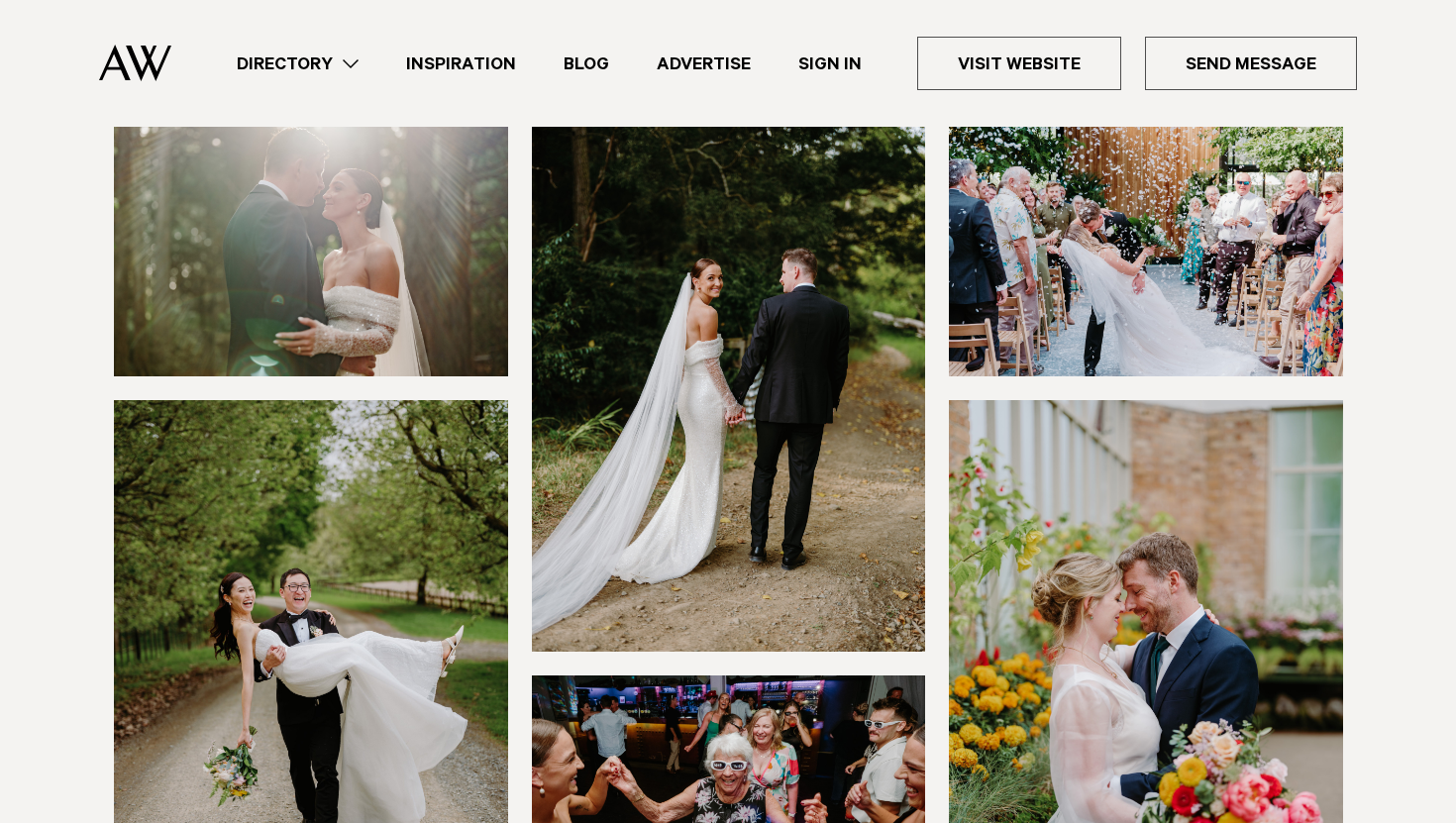 scroll, scrollTop: 72, scrollLeft: 0, axis: vertical 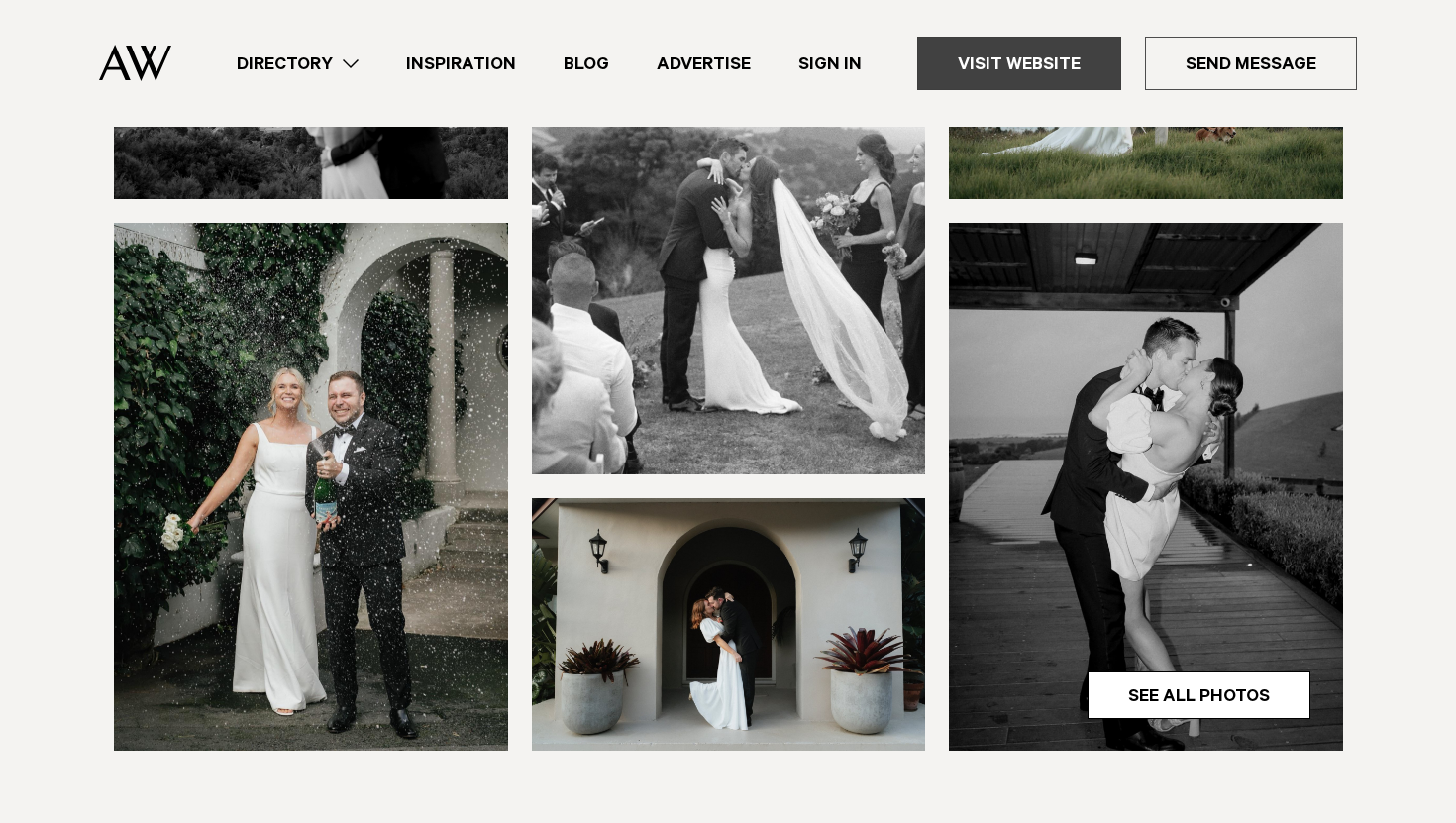 click on "Visit Website" at bounding box center (1019, 63) 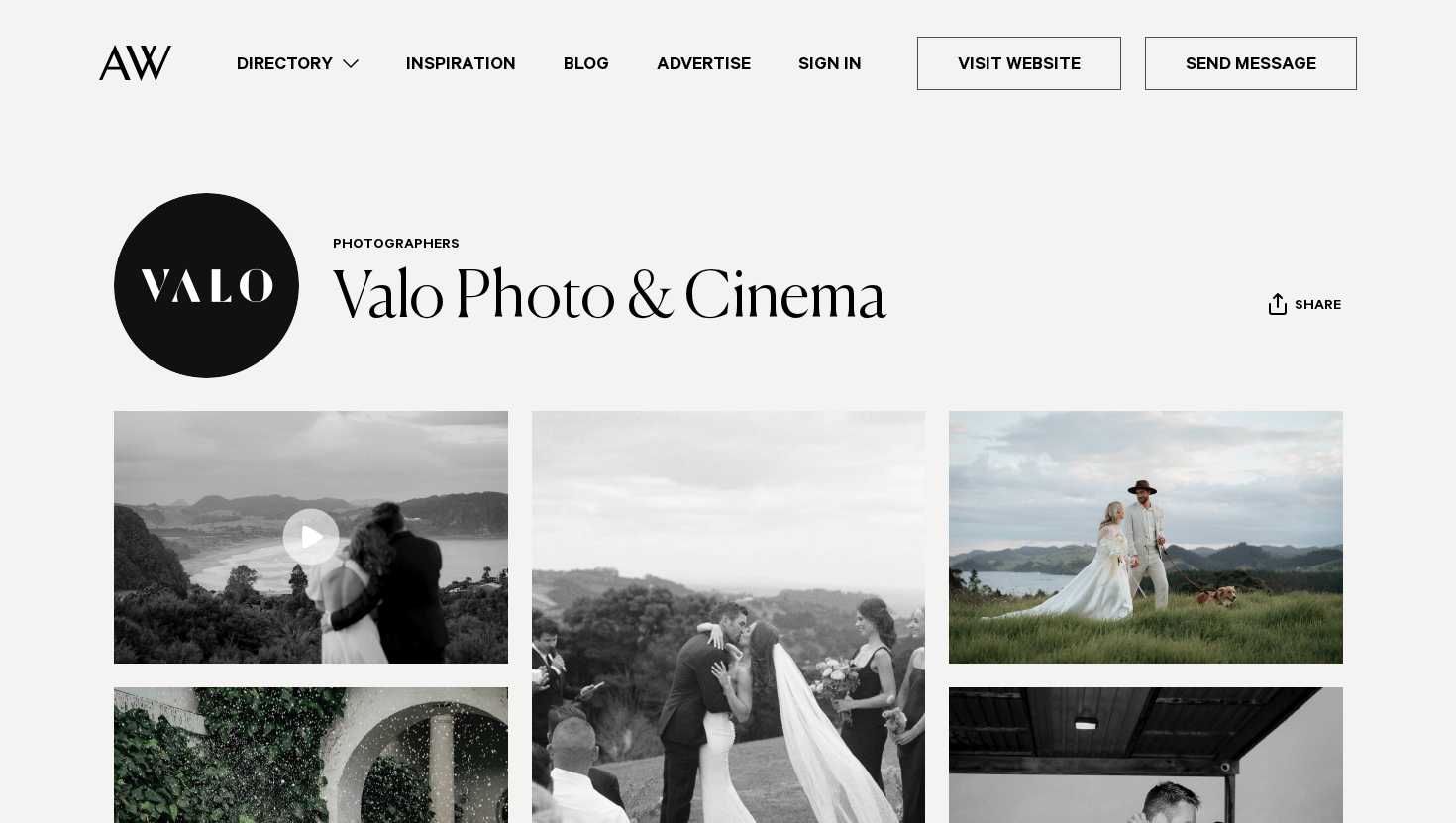 scroll, scrollTop: 0, scrollLeft: 0, axis: both 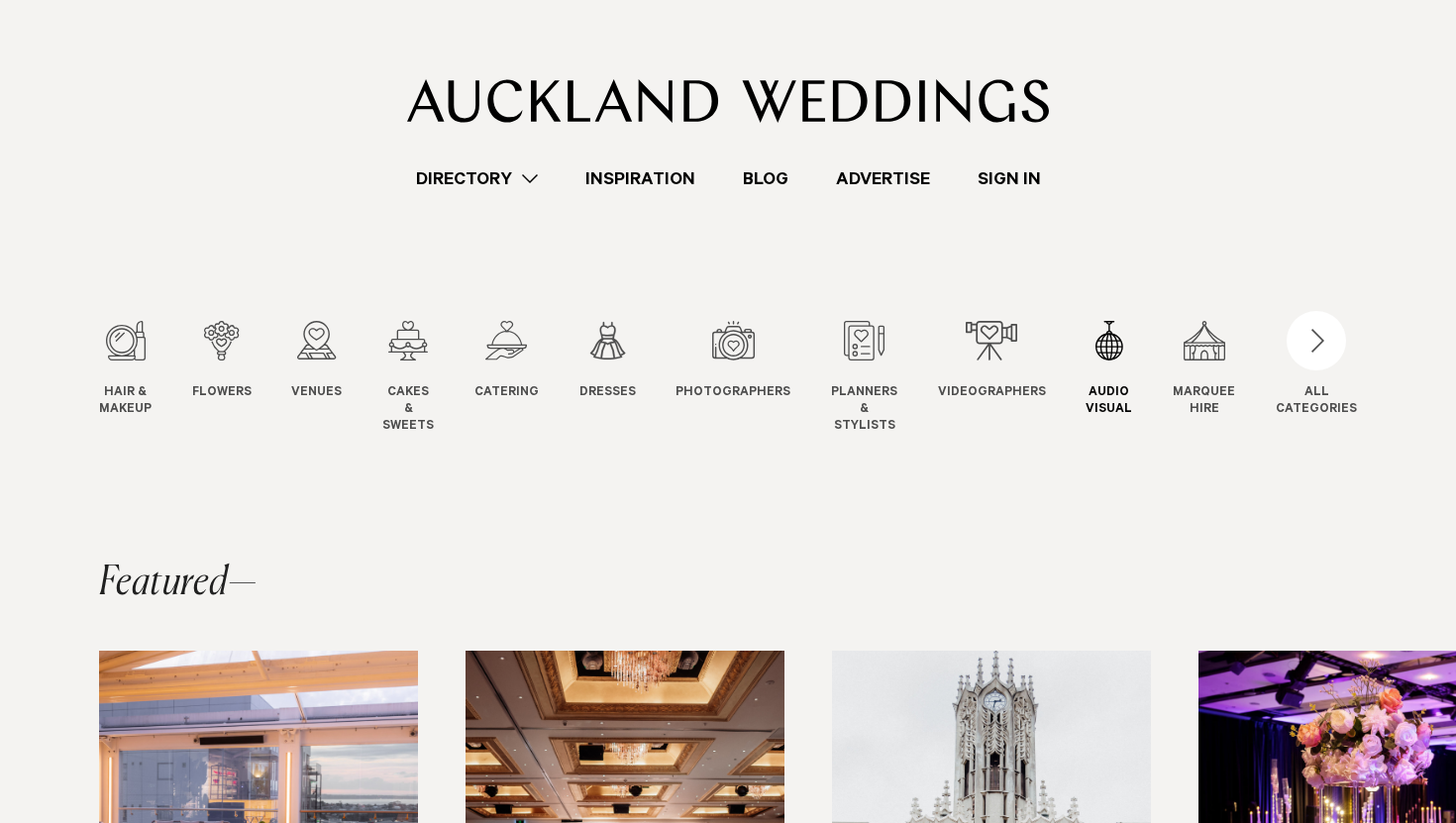 click on "Audio Visual" at bounding box center (1108, 402) 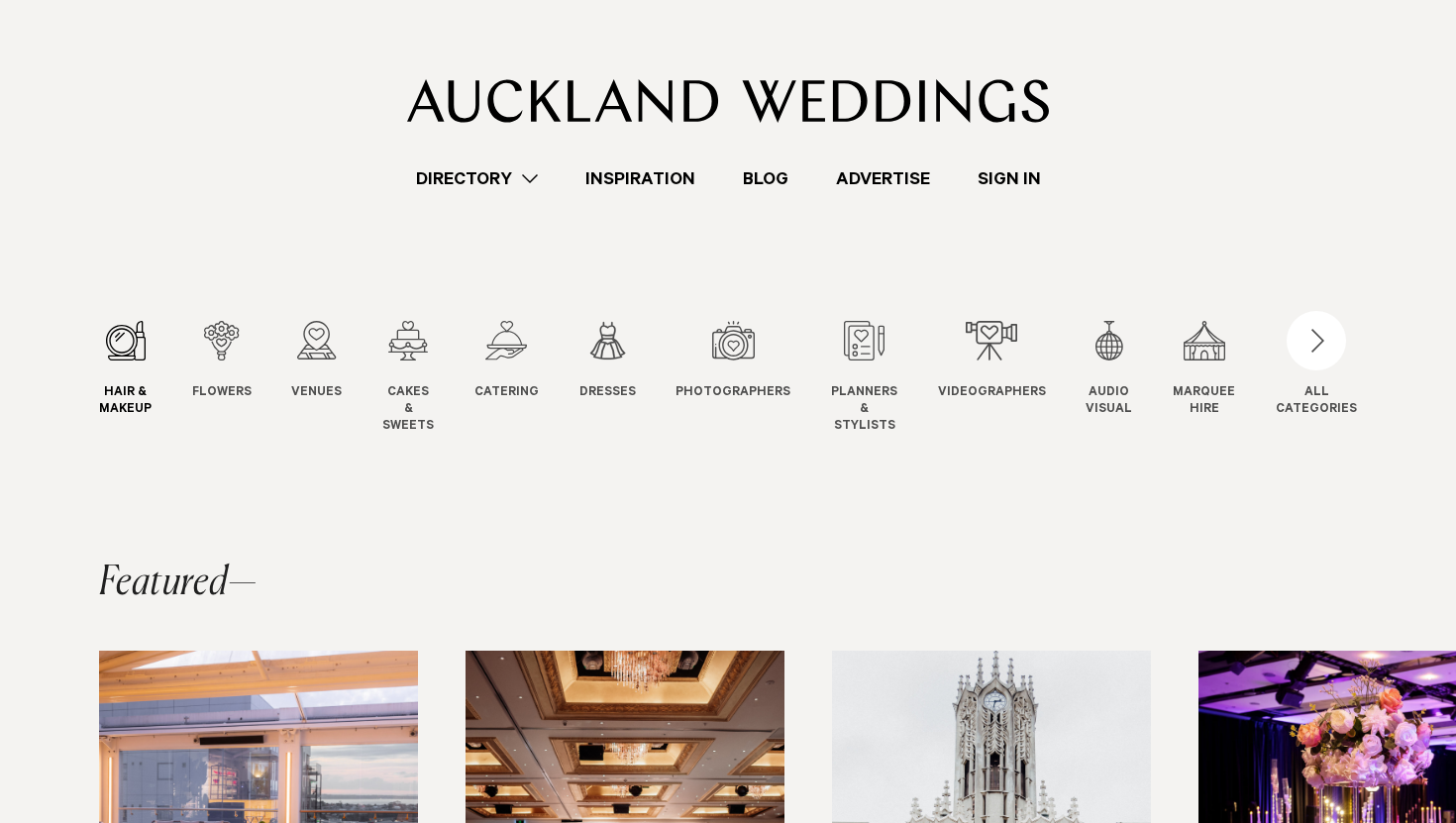 click on "Hair & Makeup" at bounding box center [125, 402] 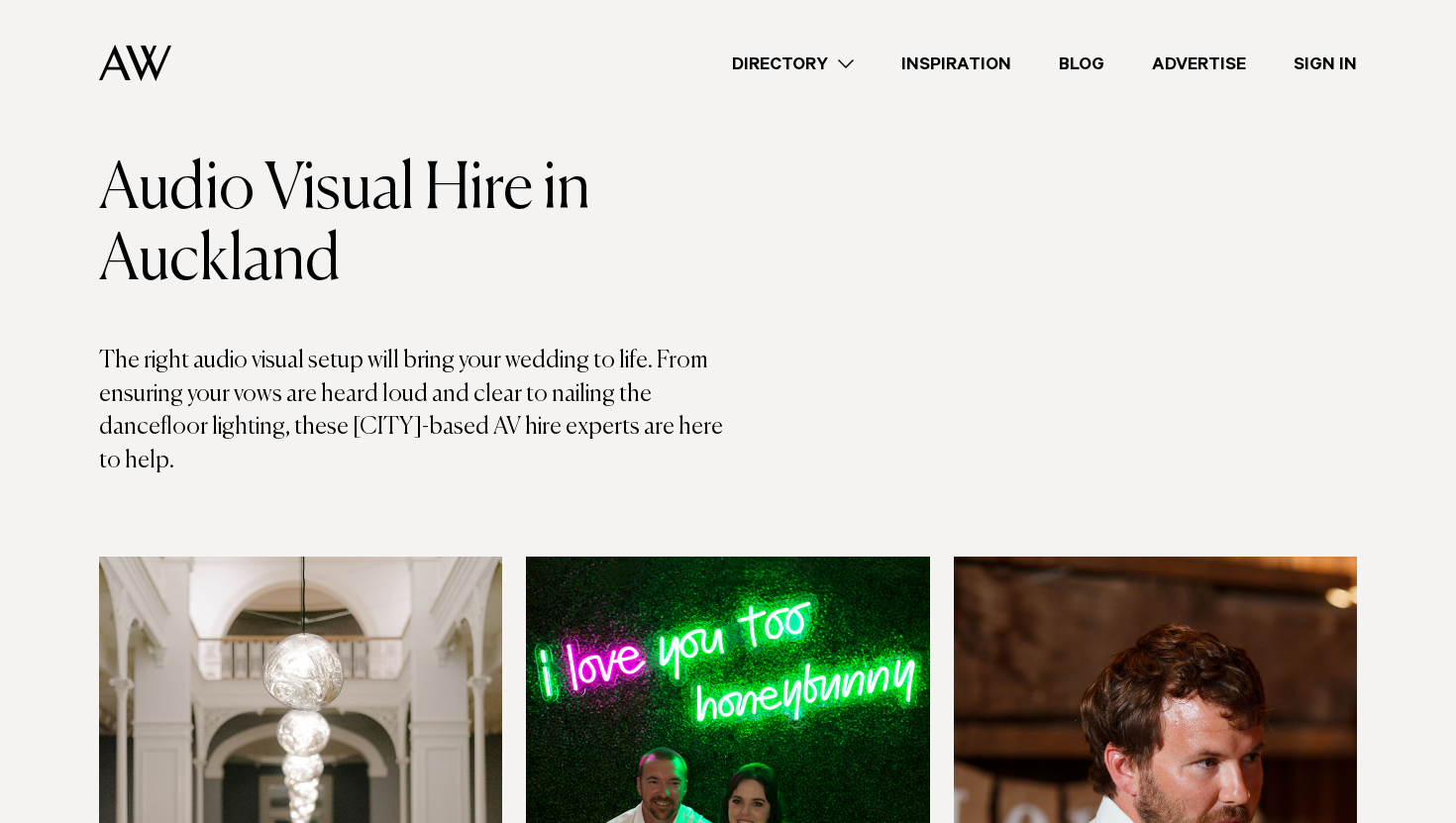 scroll, scrollTop: 0, scrollLeft: 0, axis: both 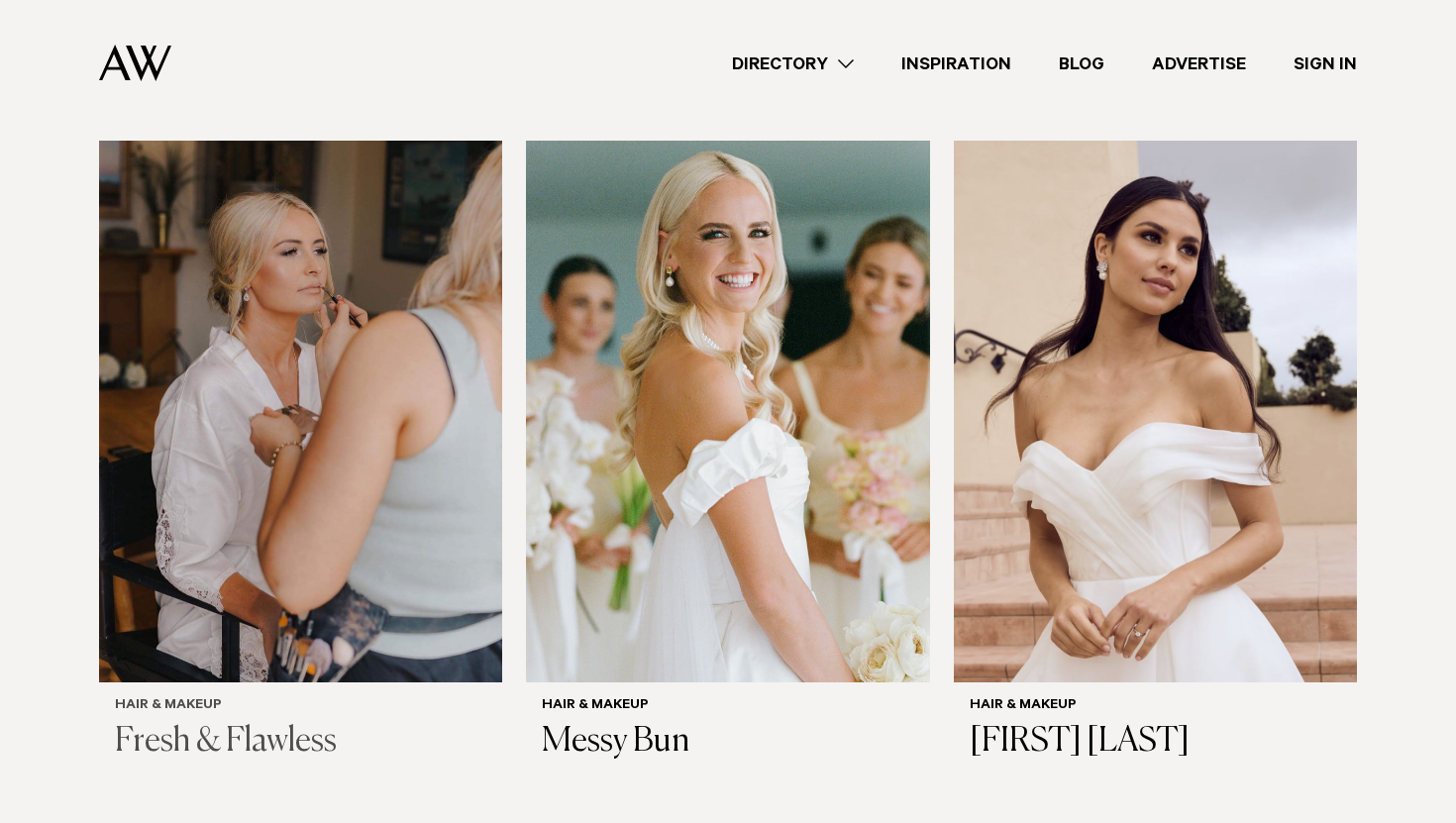 click at bounding box center (300, 411) 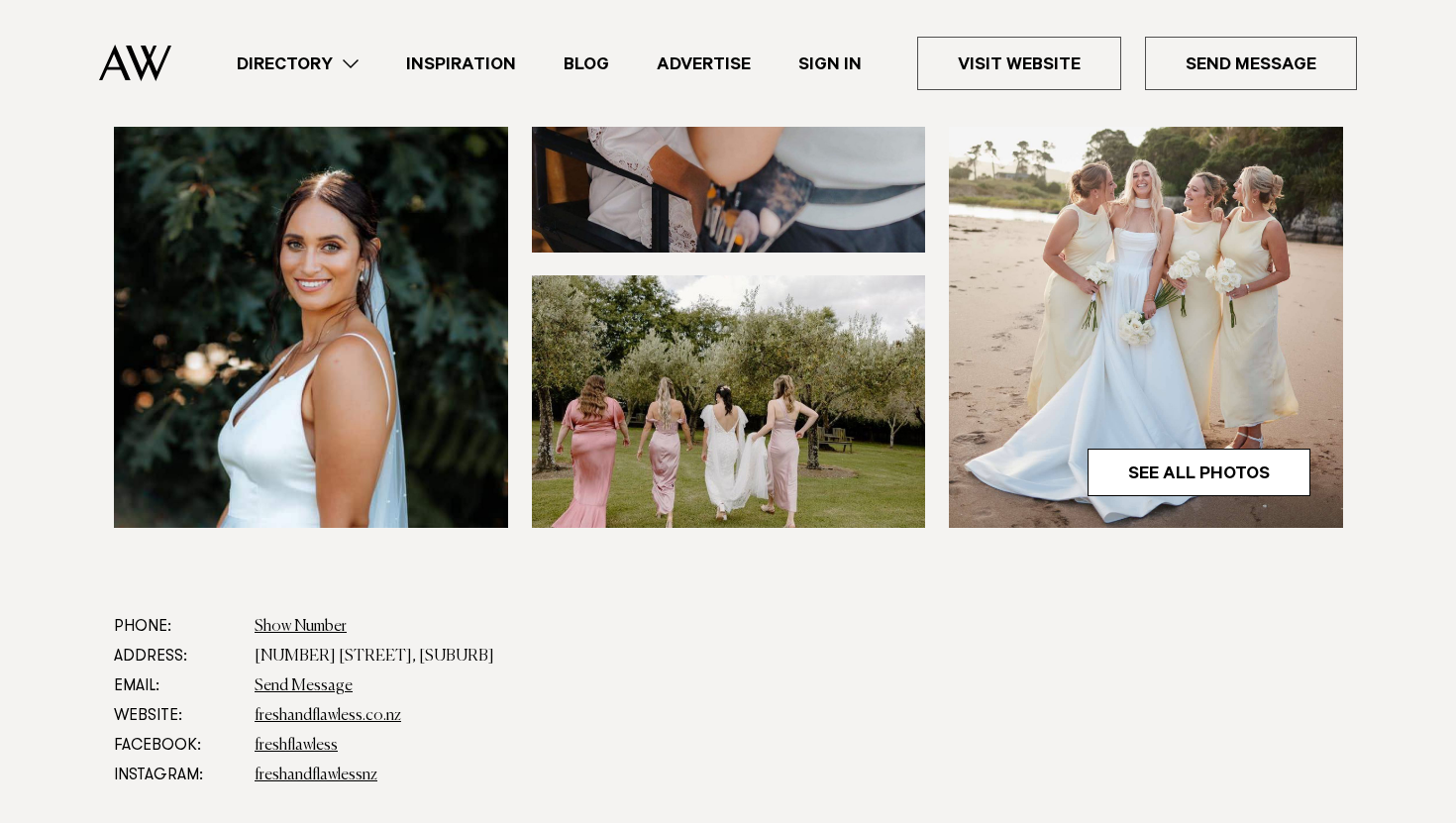 scroll, scrollTop: 636, scrollLeft: 0, axis: vertical 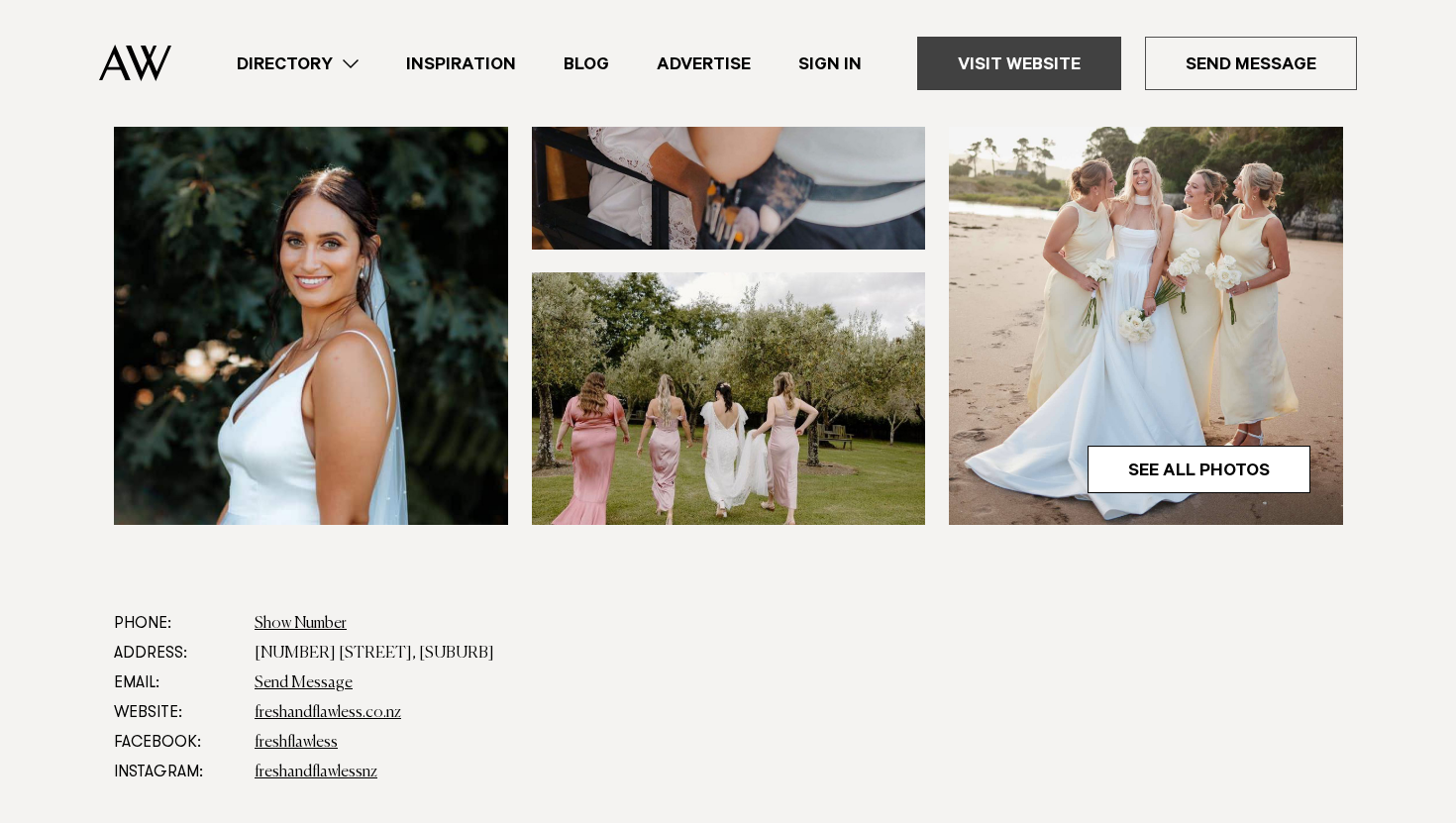 click on "Visit Website" at bounding box center (1019, 63) 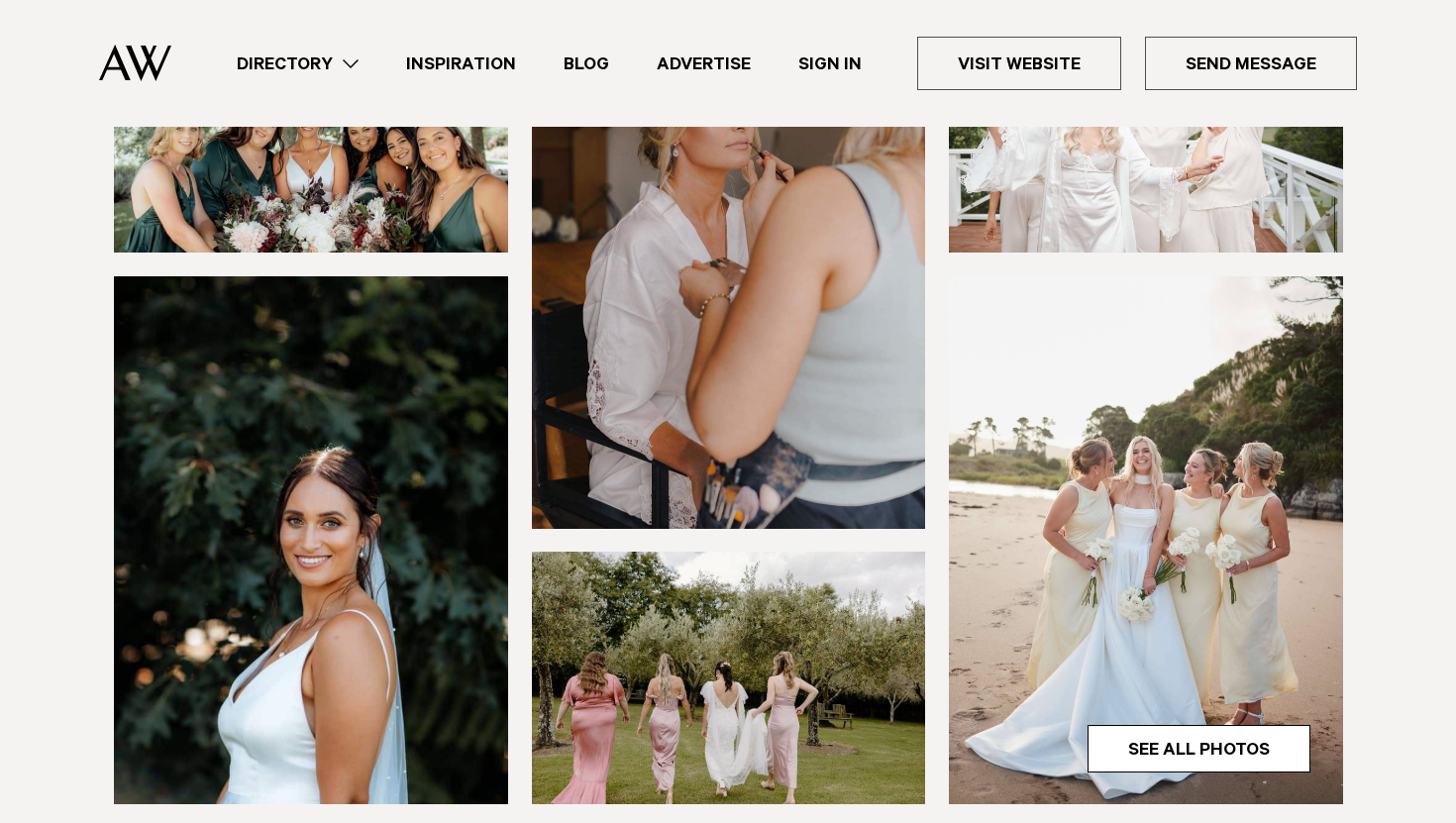 scroll, scrollTop: 0, scrollLeft: 0, axis: both 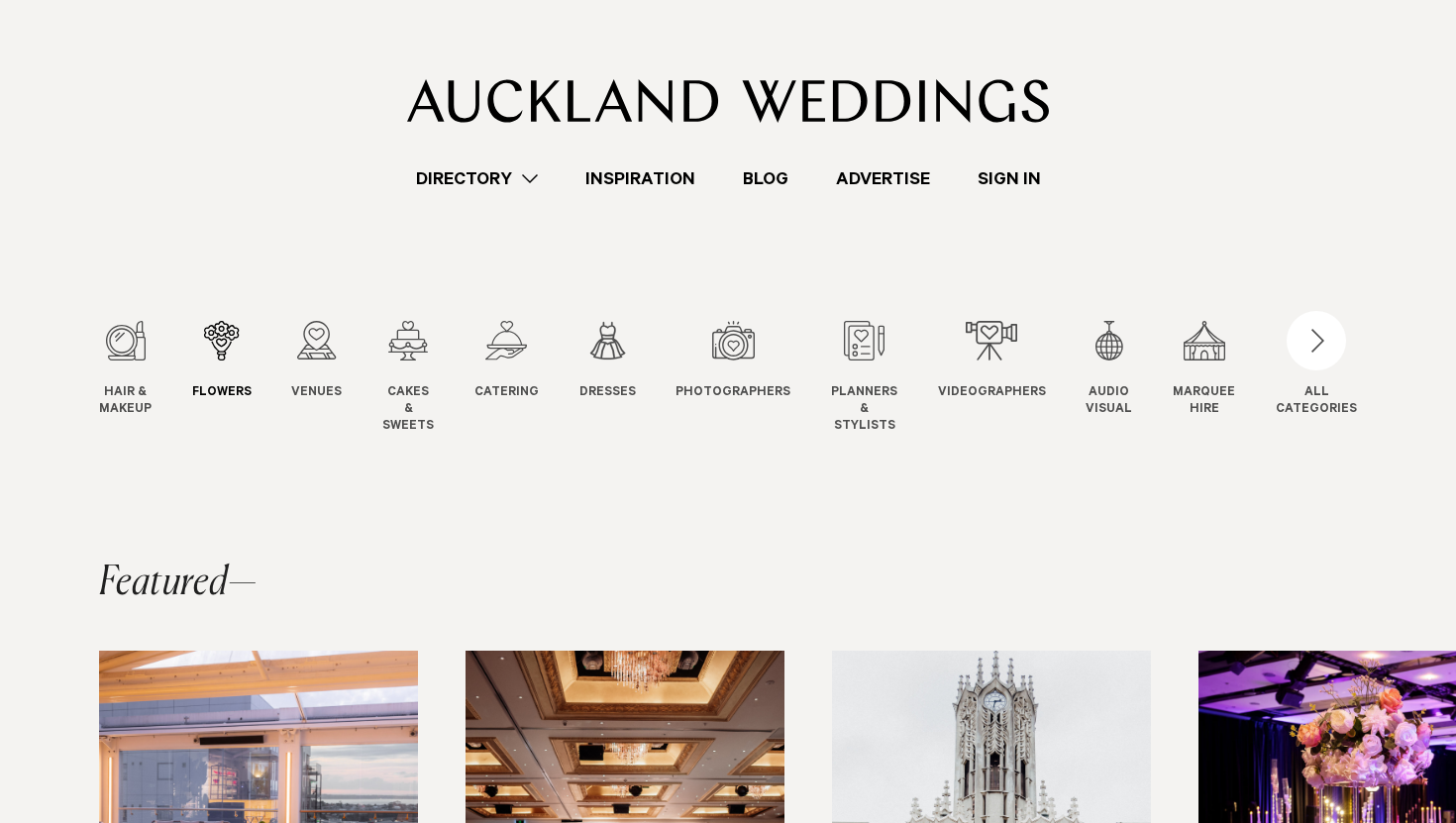 click at bounding box center [222, 341] 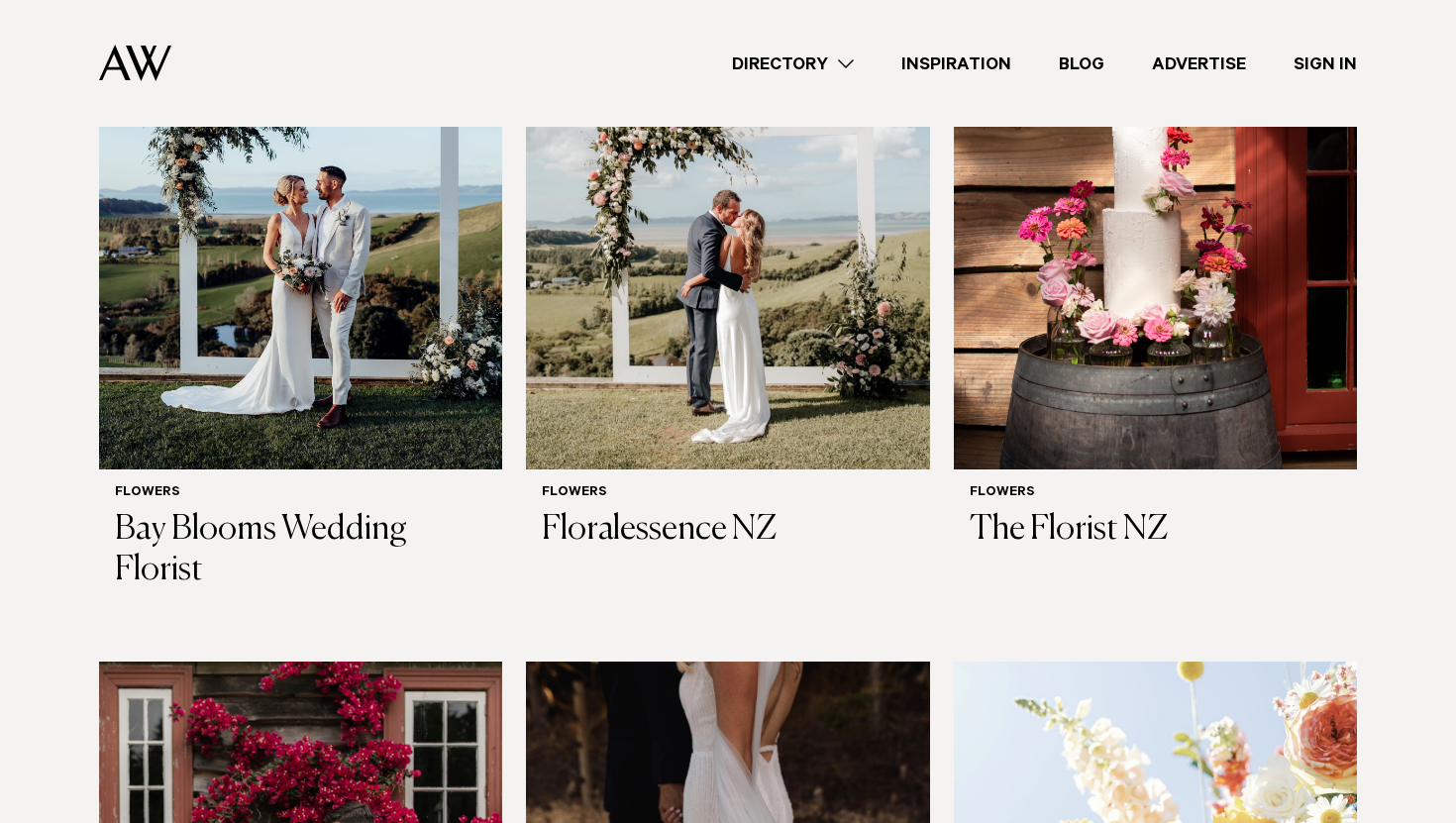 scroll, scrollTop: 414, scrollLeft: 0, axis: vertical 